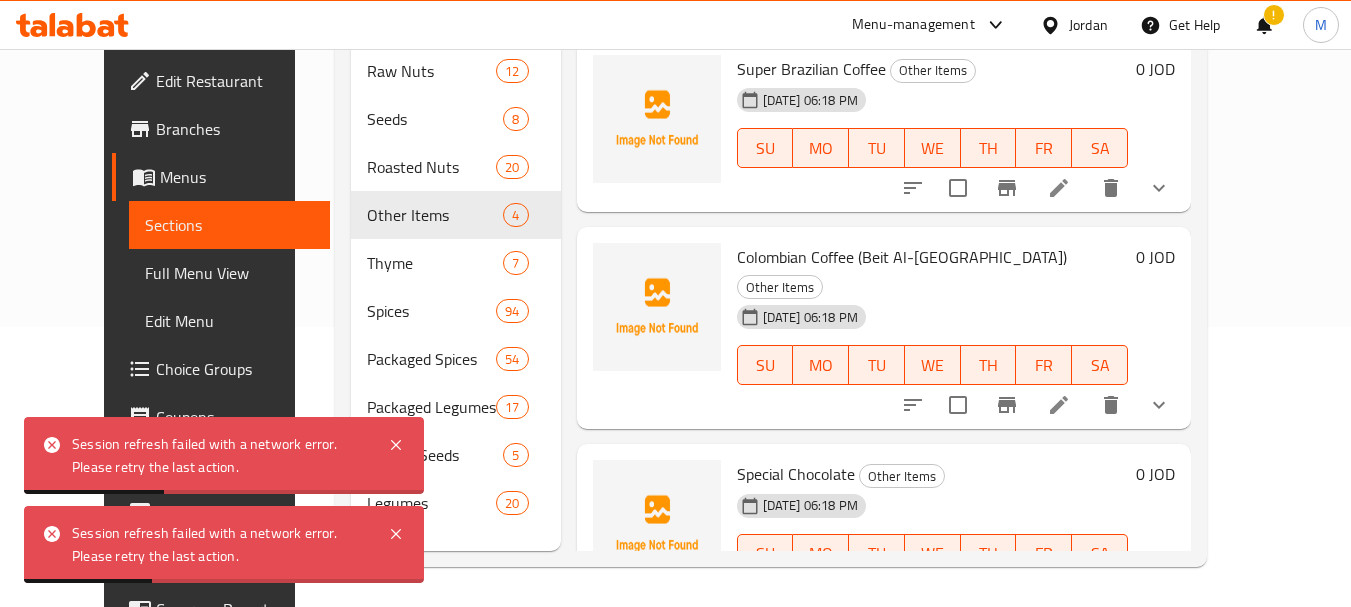 scroll, scrollTop: 280, scrollLeft: 0, axis: vertical 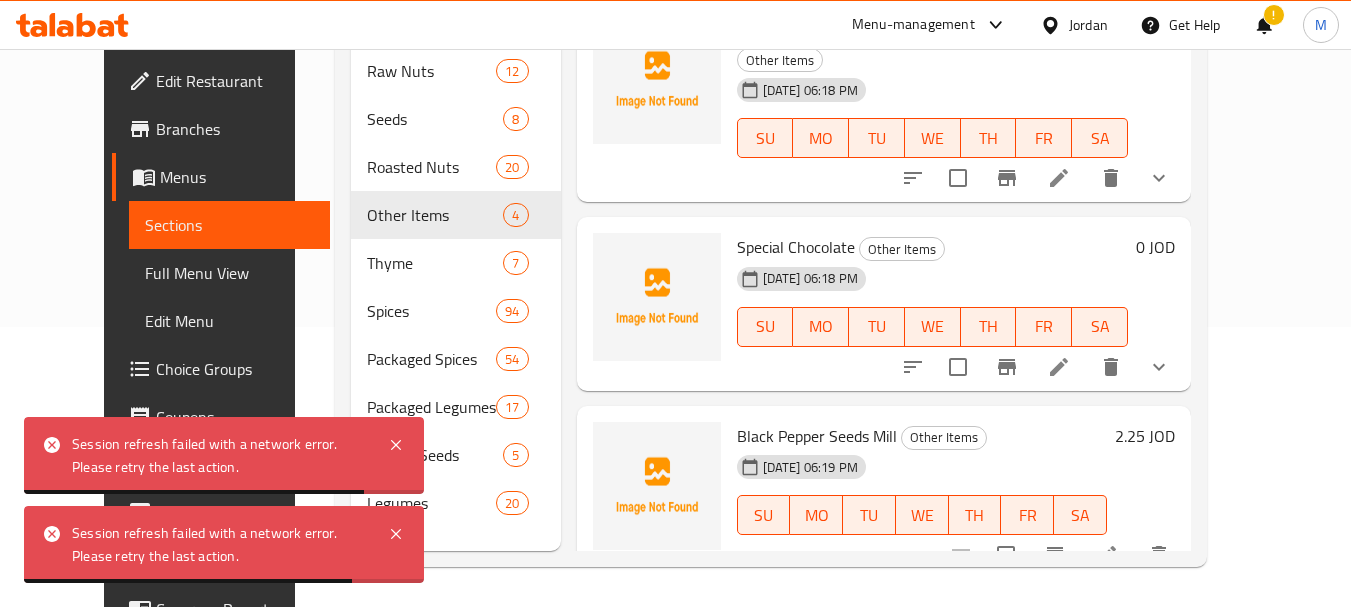 click on "Full Menu View" at bounding box center (229, 273) 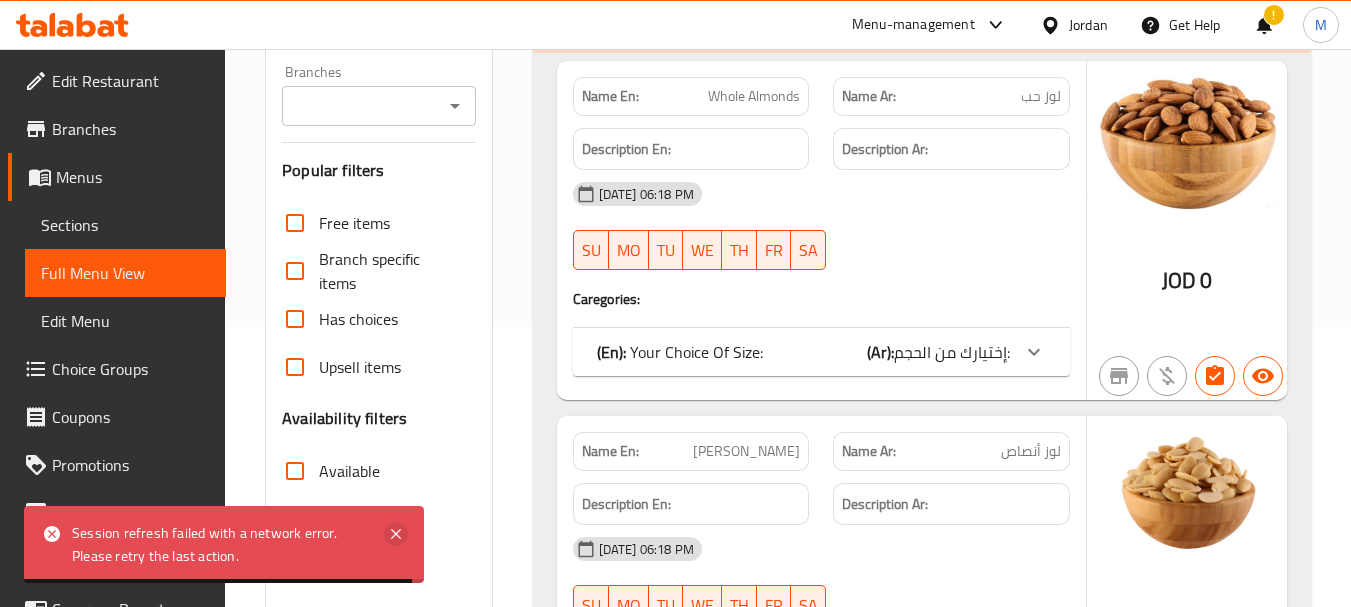 click 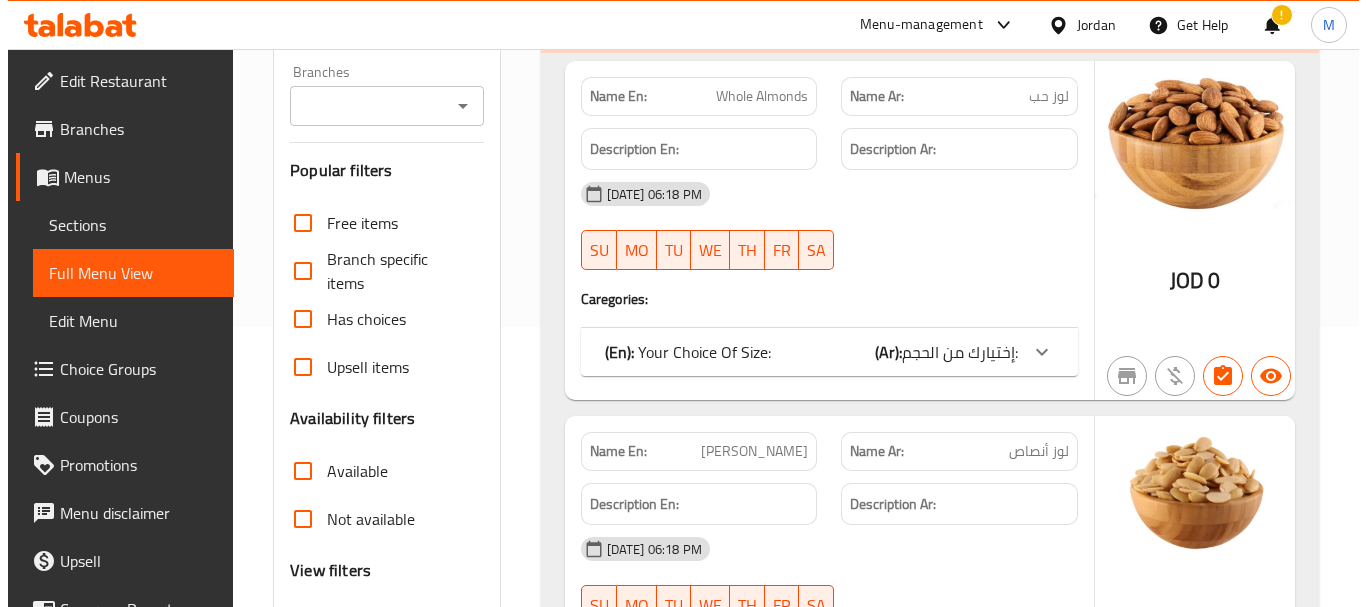 scroll, scrollTop: 0, scrollLeft: 0, axis: both 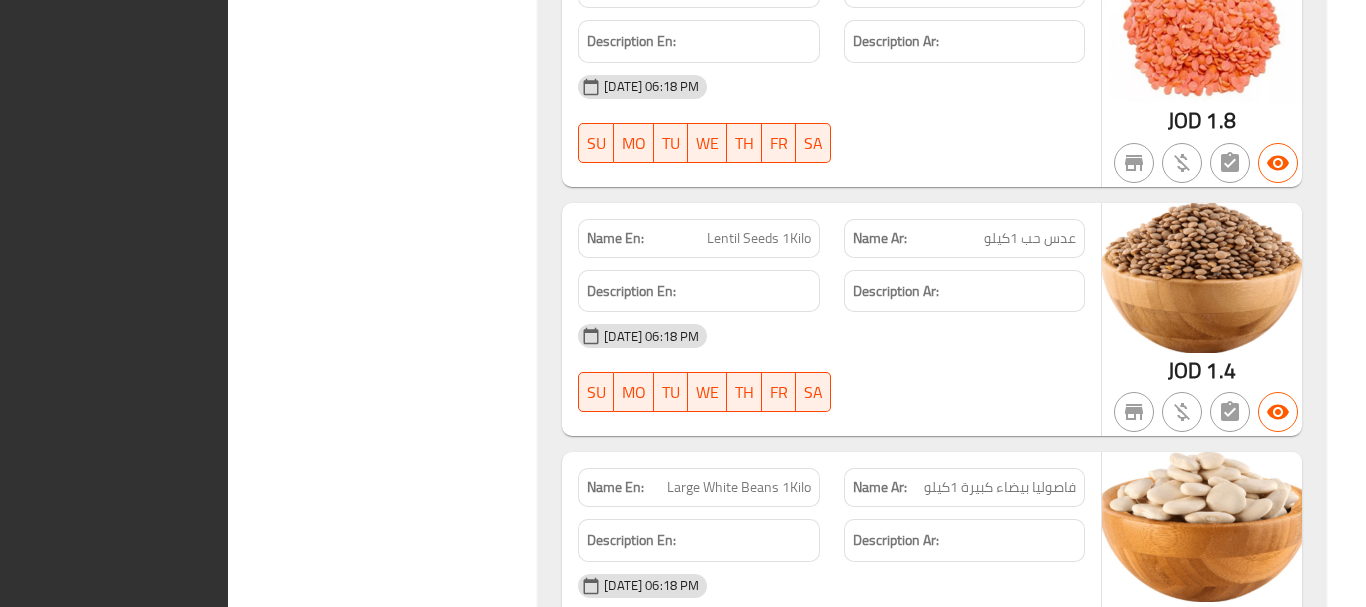click on "Filter Branches Branches Popular filters Free items Branch specific items Has choices Upsell items Availability filters Available Not available View filters Collapse sections Collapse categories Collapse Choices" at bounding box center [391, -34379] 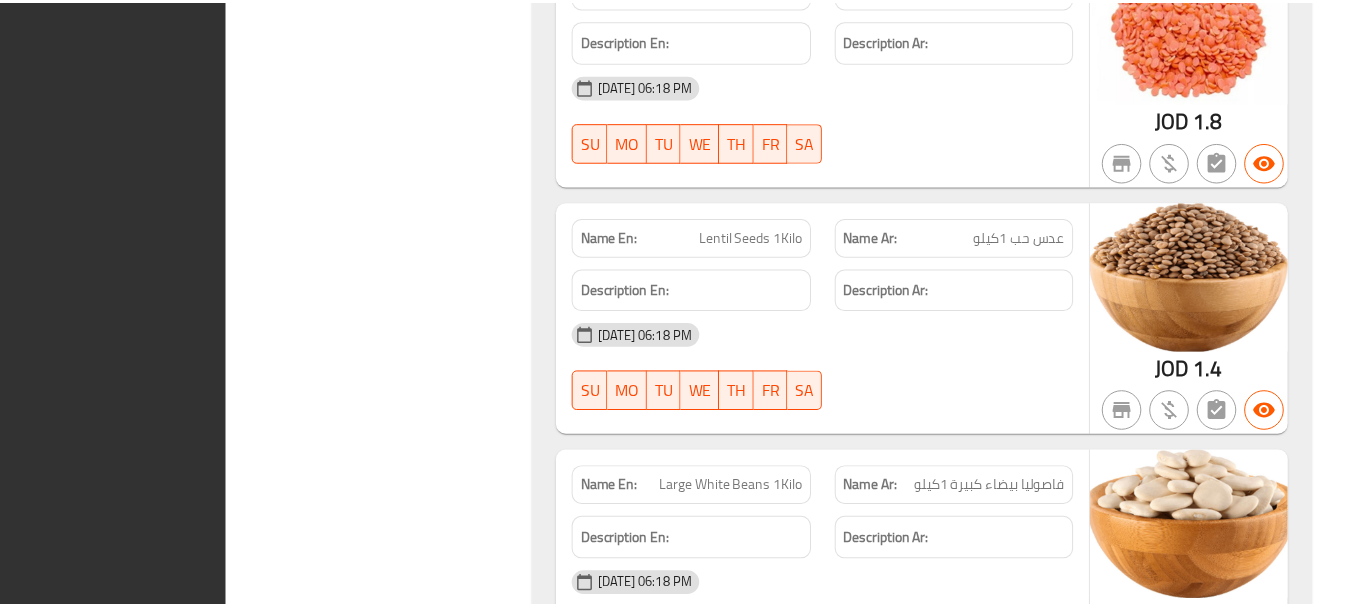 scroll, scrollTop: 73486, scrollLeft: 0, axis: vertical 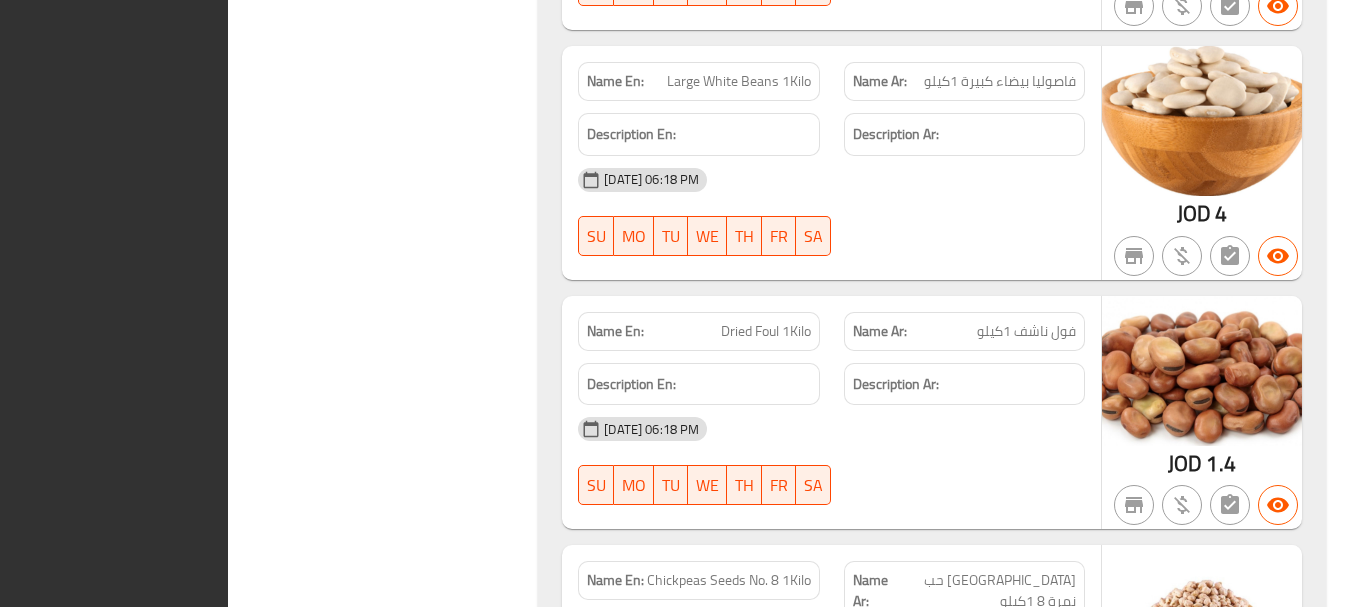 drag, startPoint x: 485, startPoint y: 299, endPoint x: 448, endPoint y: 318, distance: 41.59327 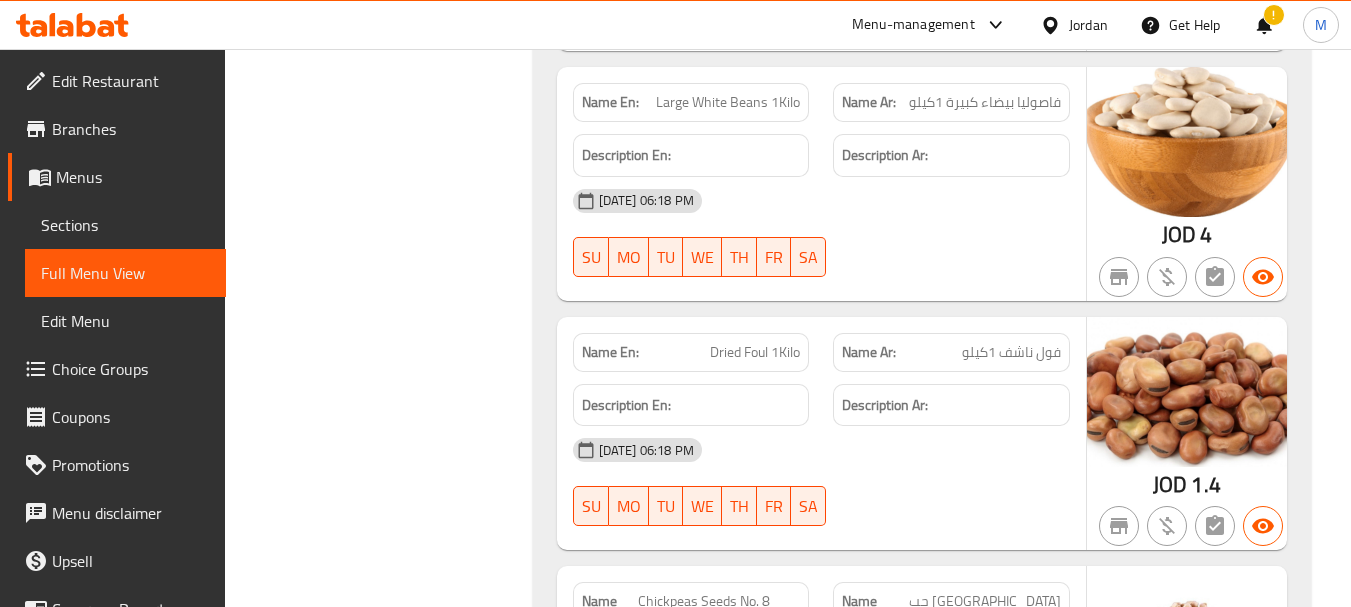 scroll, scrollTop: 56367, scrollLeft: 0, axis: vertical 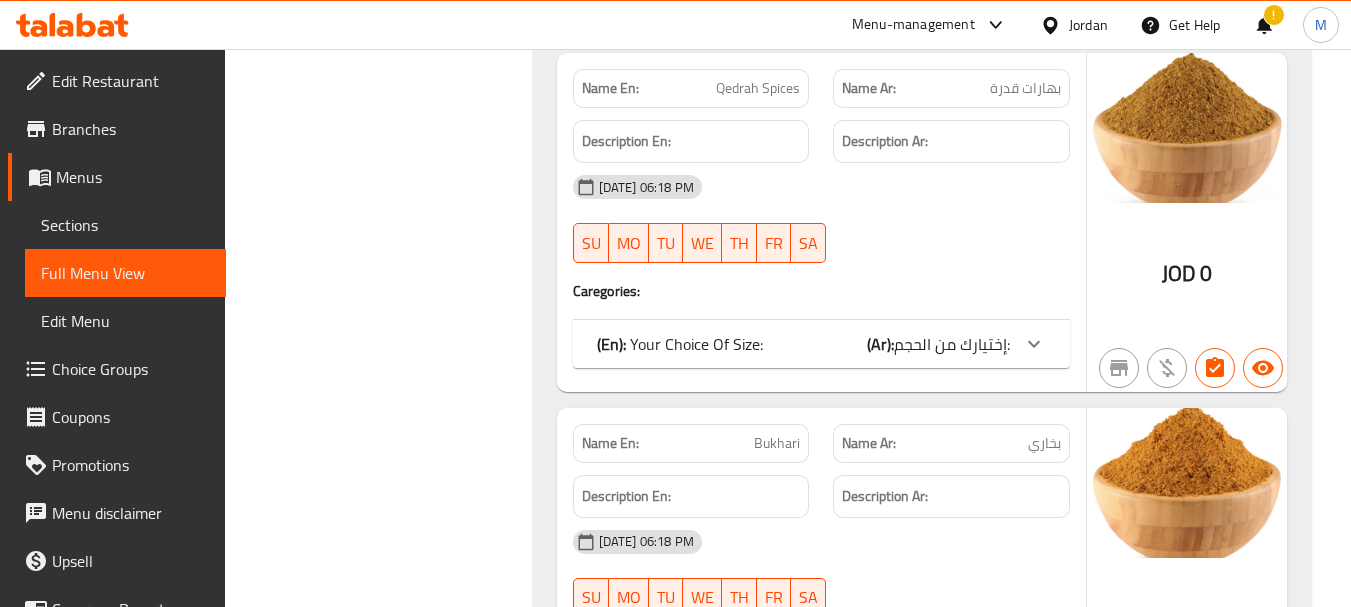 click on "Menus" at bounding box center (133, 177) 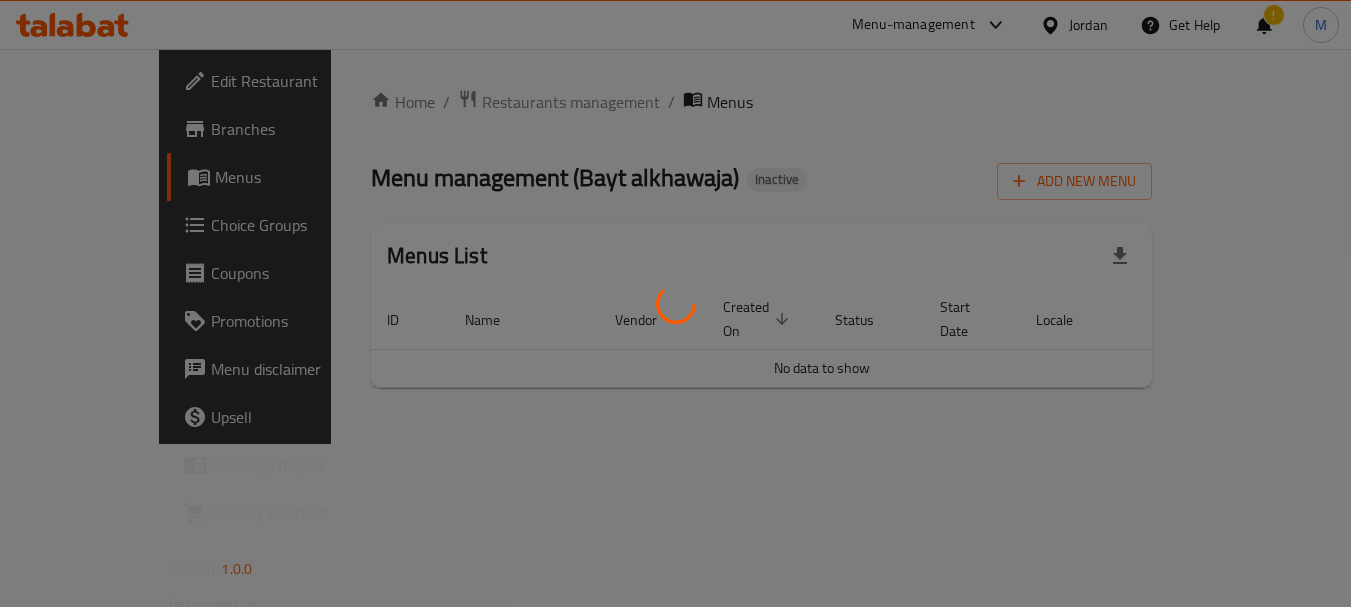 scroll, scrollTop: 0, scrollLeft: 0, axis: both 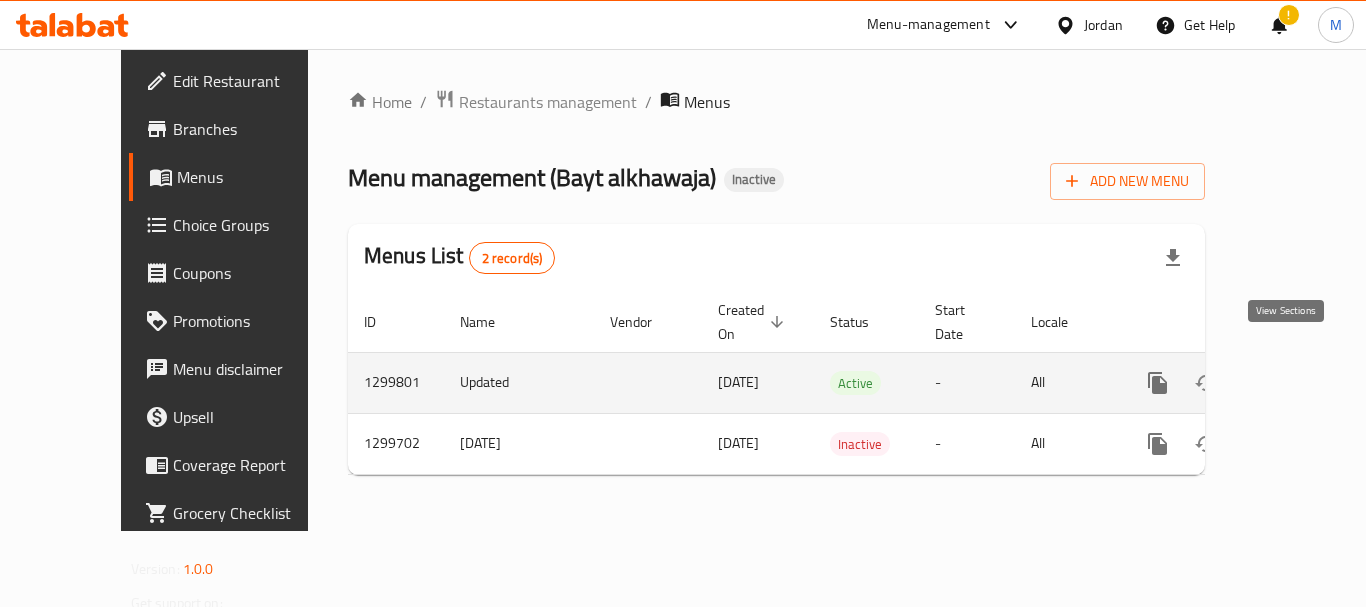 click 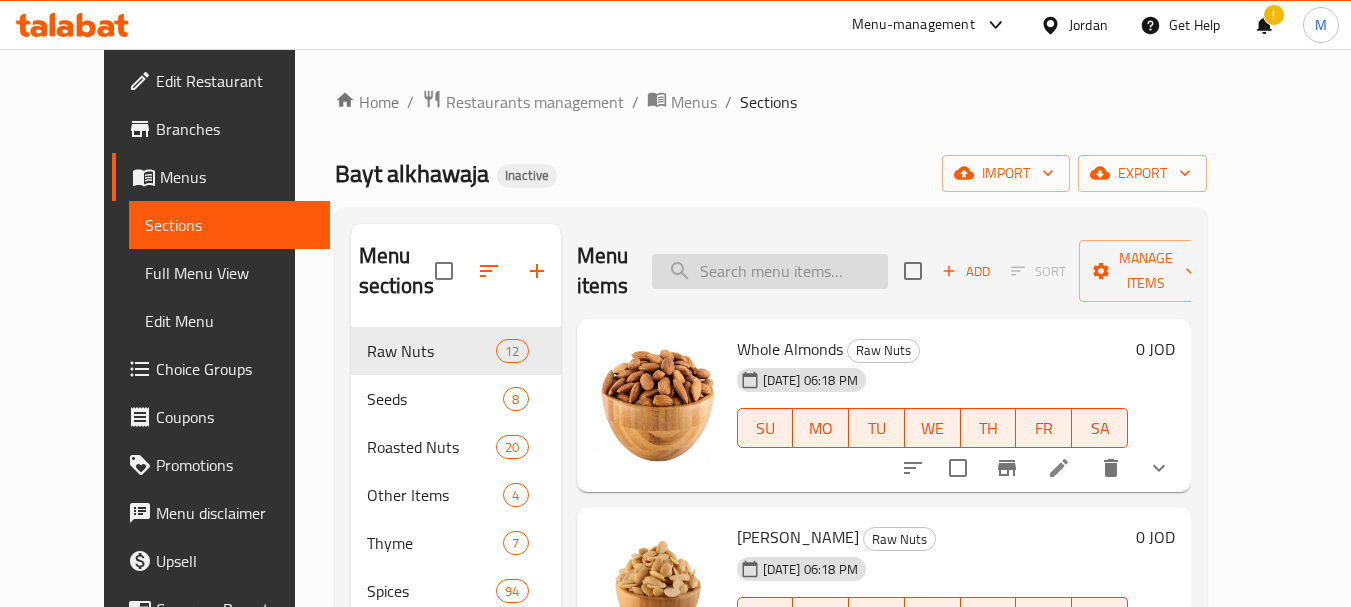 click at bounding box center (770, 271) 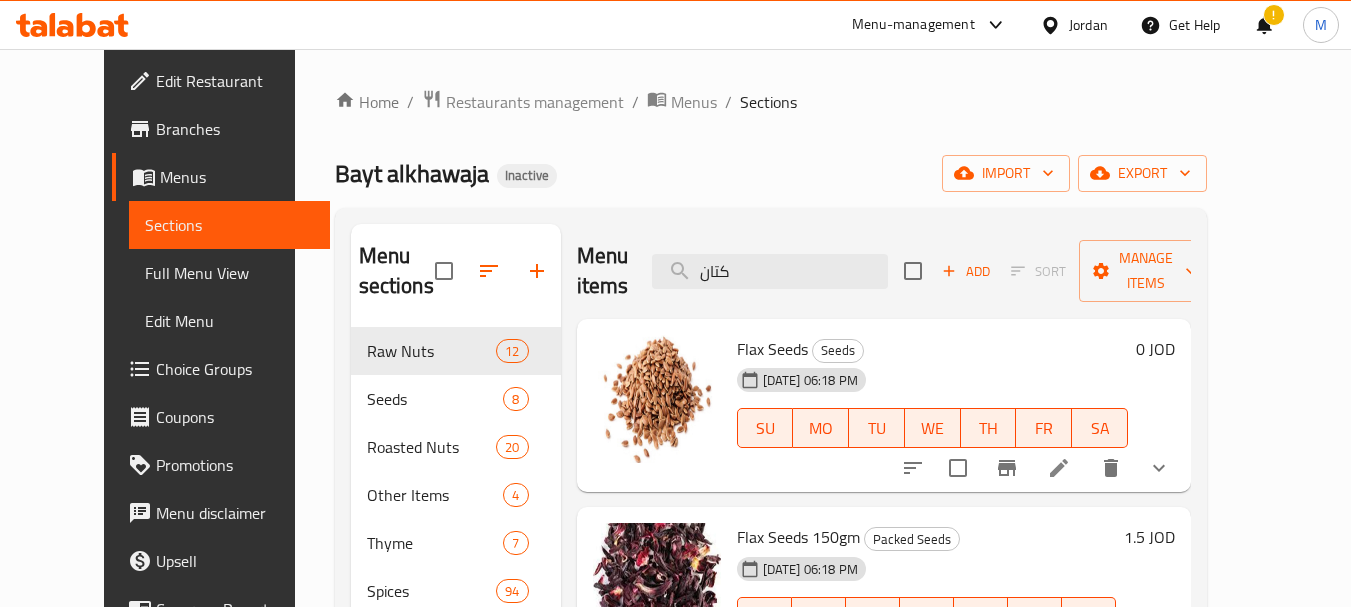 scroll, scrollTop: 280, scrollLeft: 0, axis: vertical 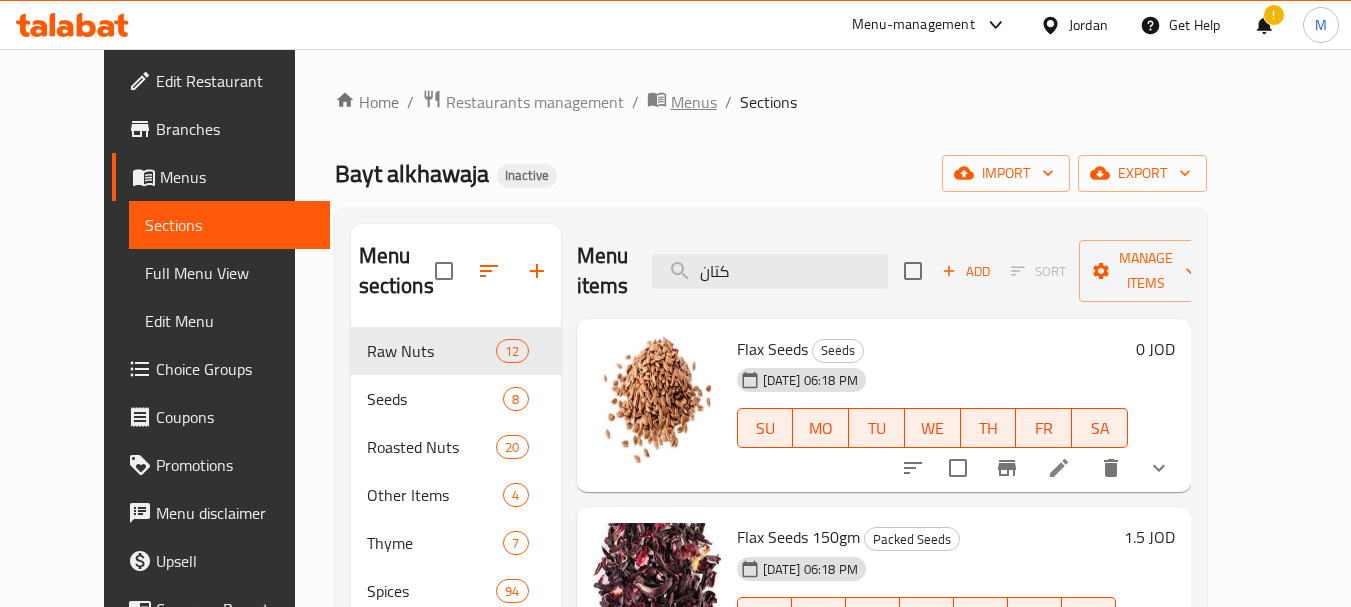 type on "كتان" 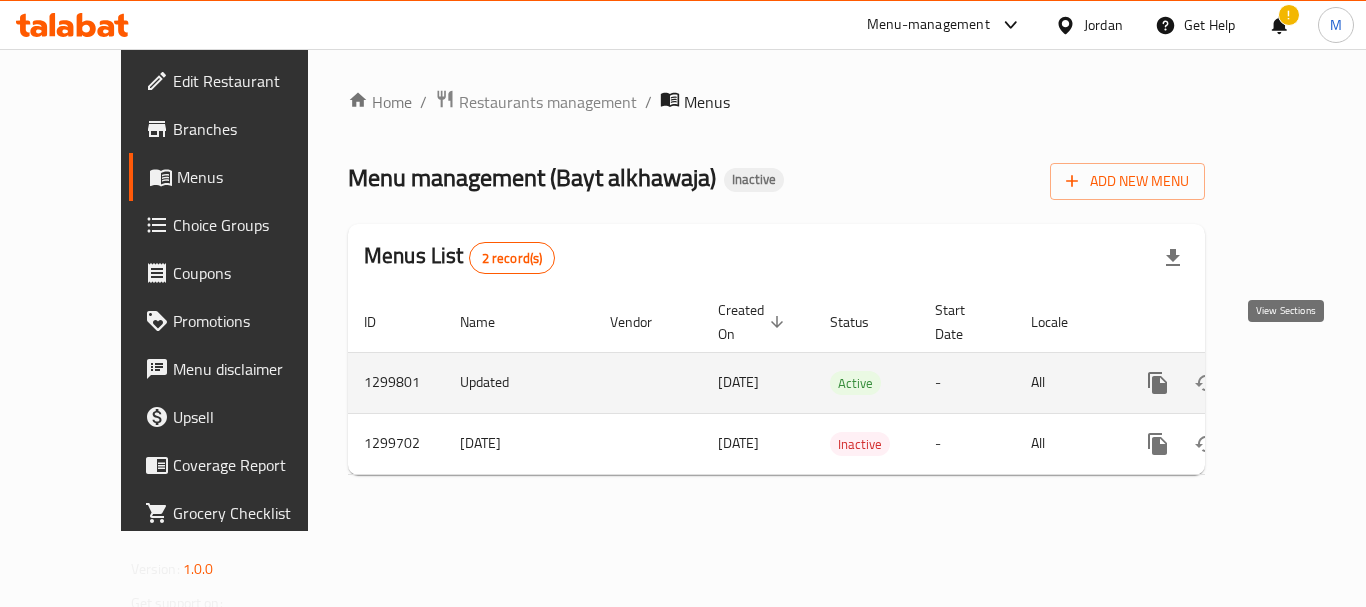 click 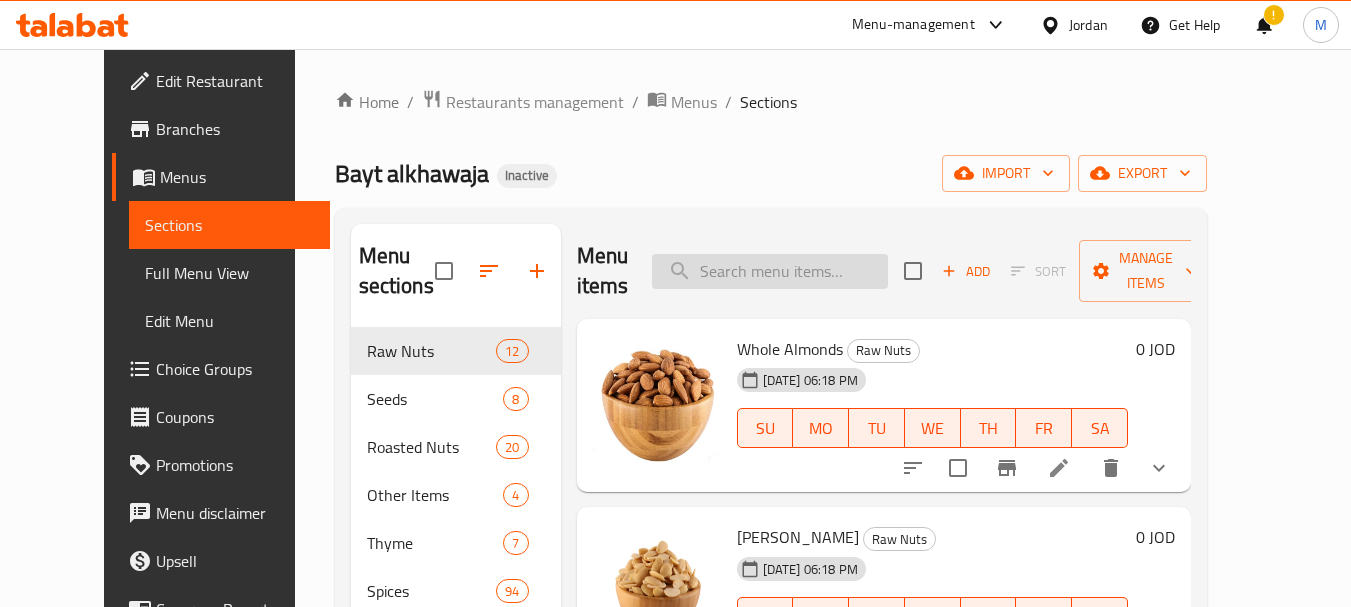 click at bounding box center (770, 271) 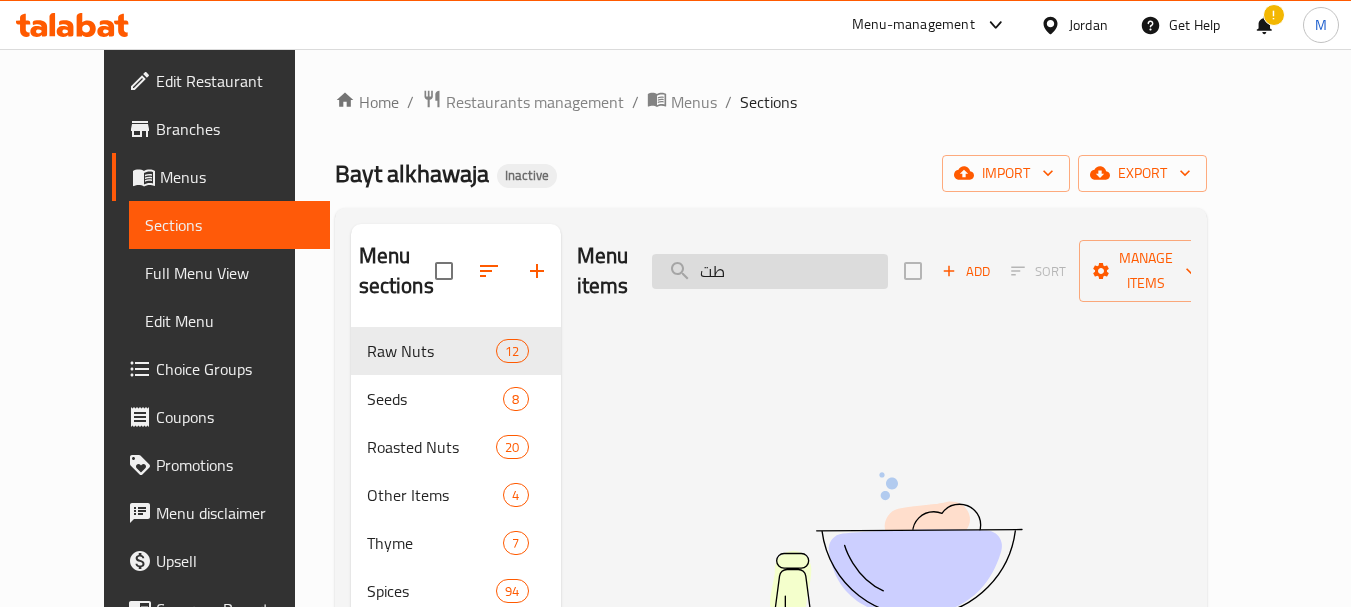 type on "ط" 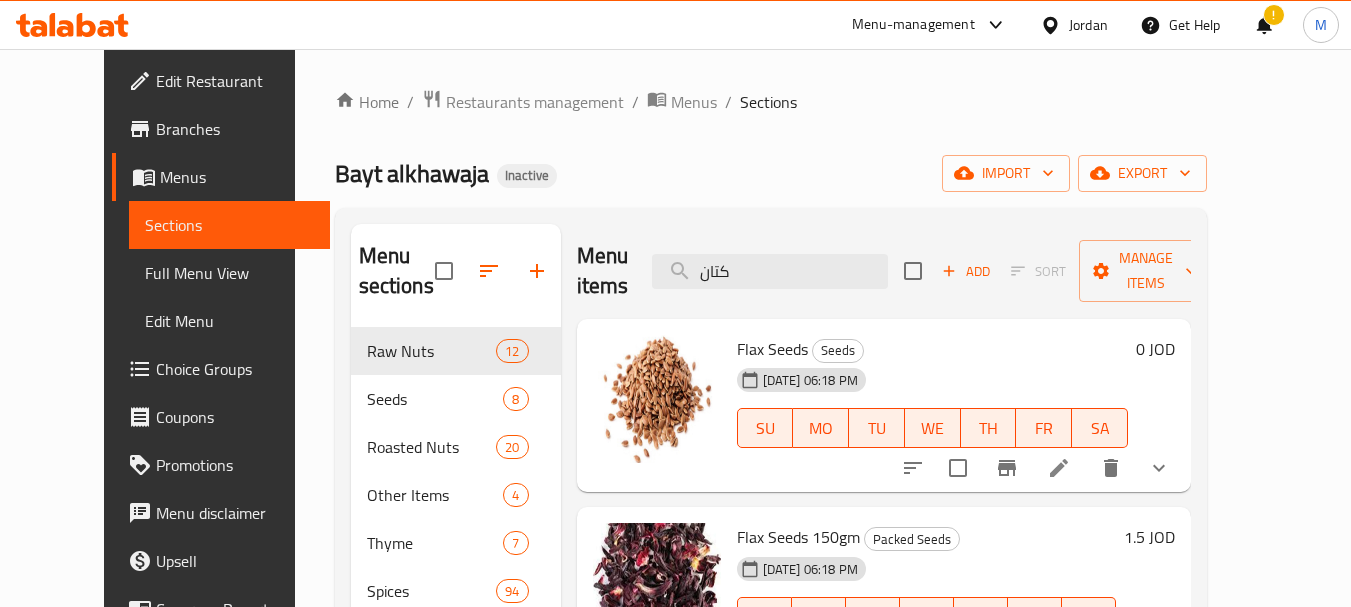 type on "كتان" 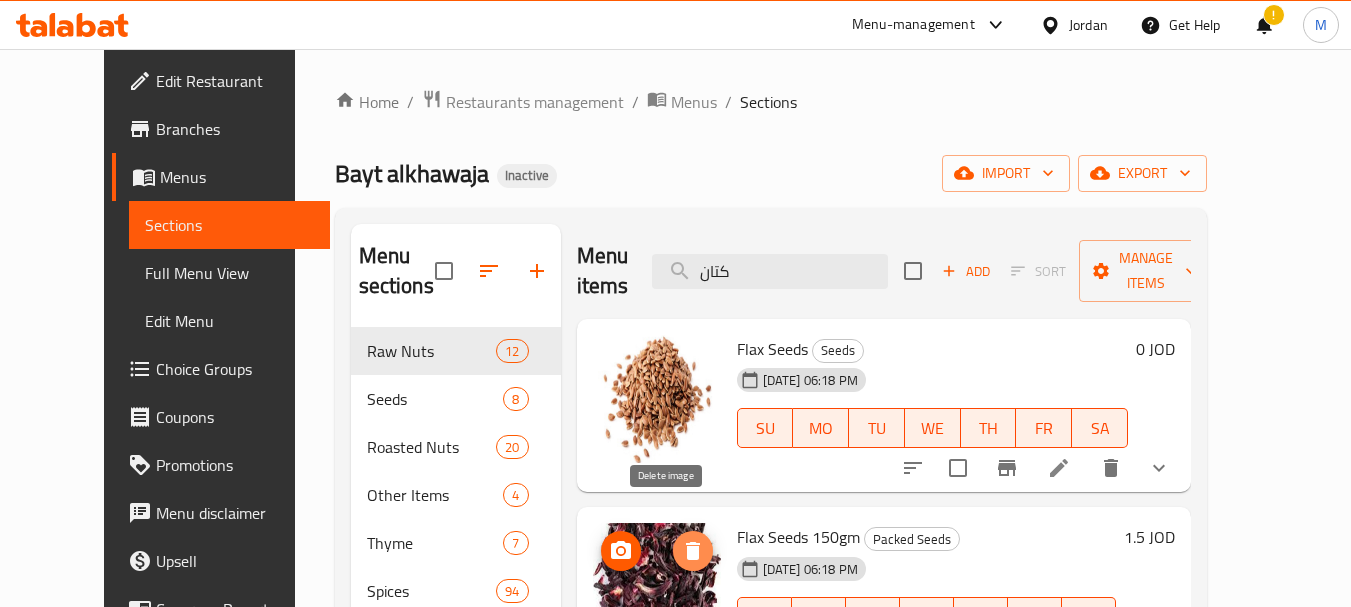 click 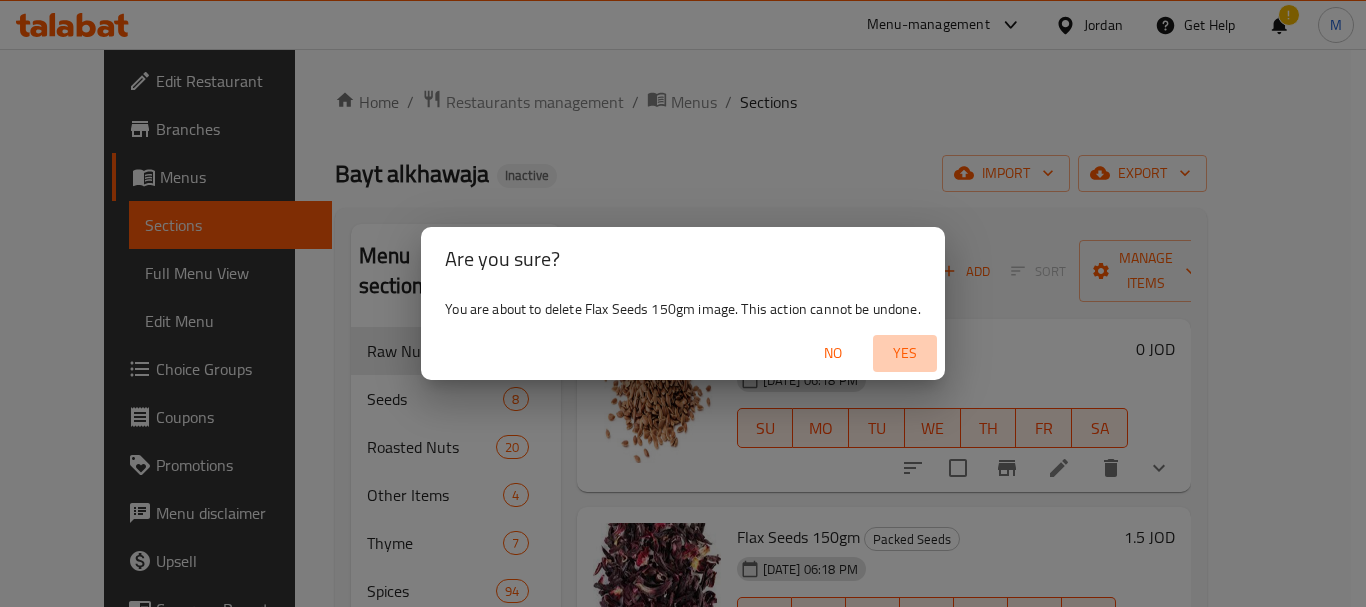 click on "Yes" at bounding box center (905, 353) 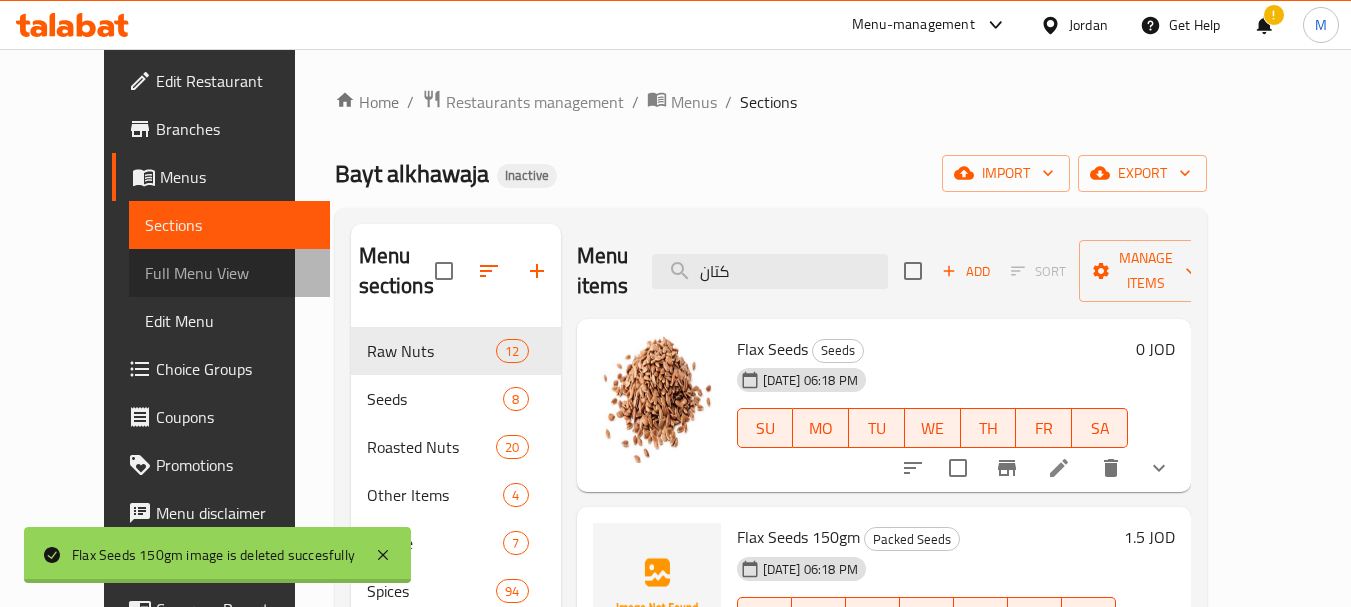 click on "Full Menu View" at bounding box center [229, 273] 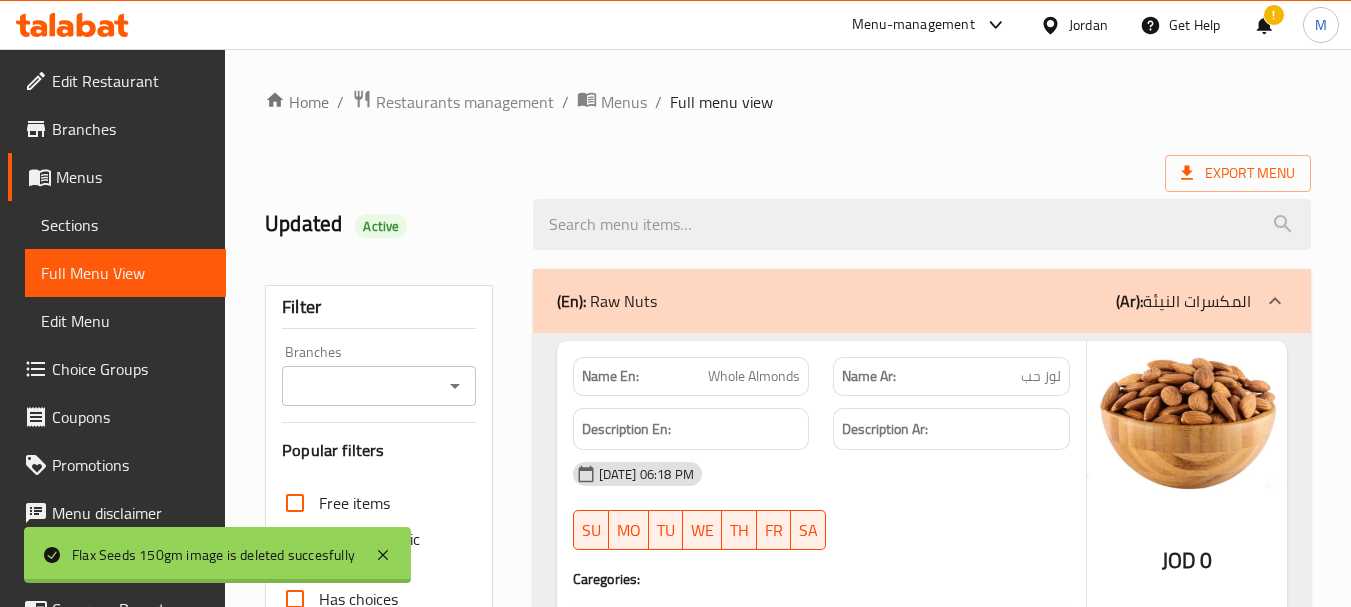 click at bounding box center [922, 224] 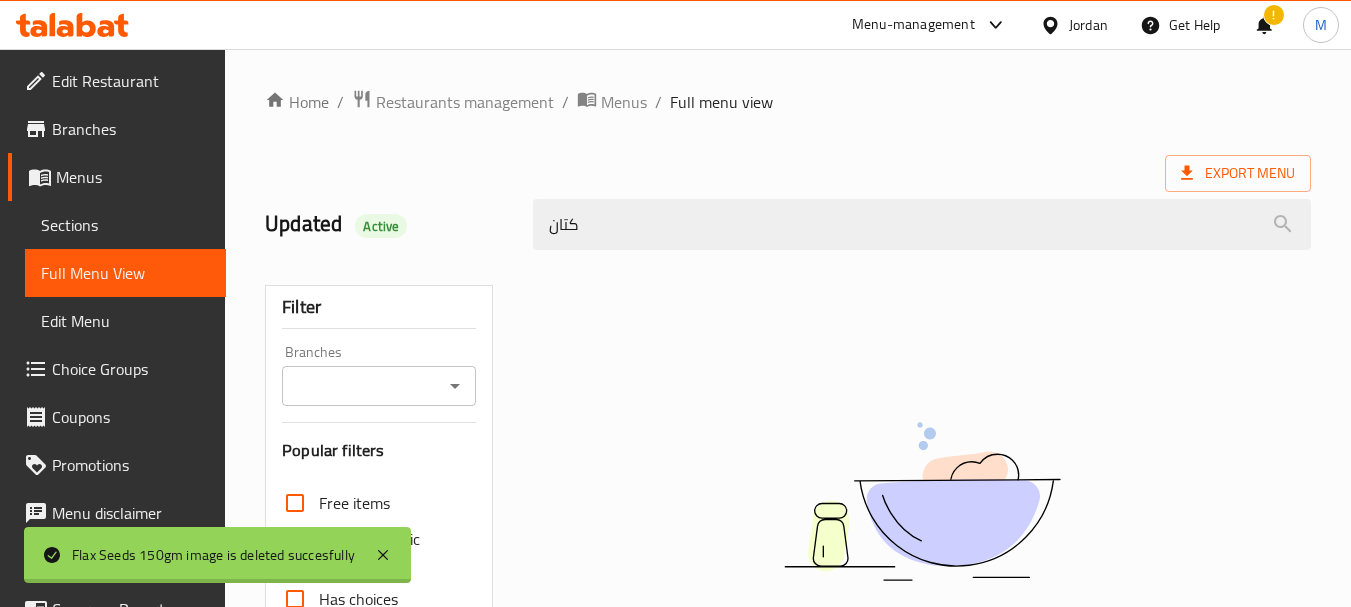 type on "كتان" 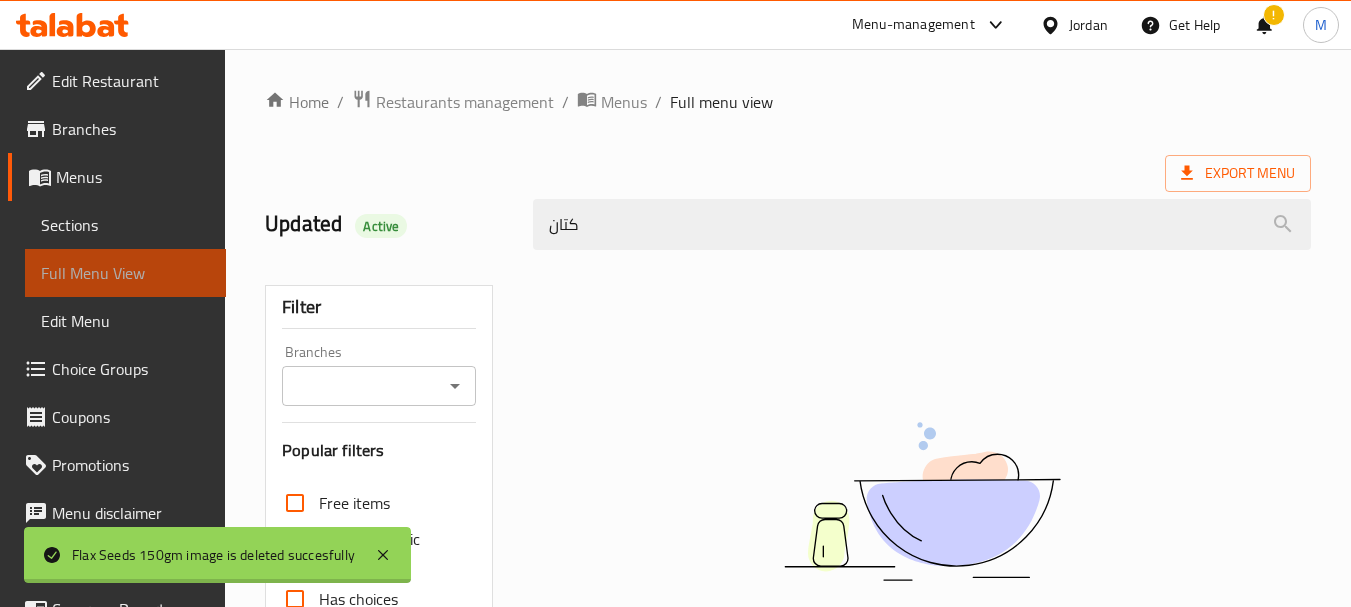 click on "Full Menu View" at bounding box center (125, 273) 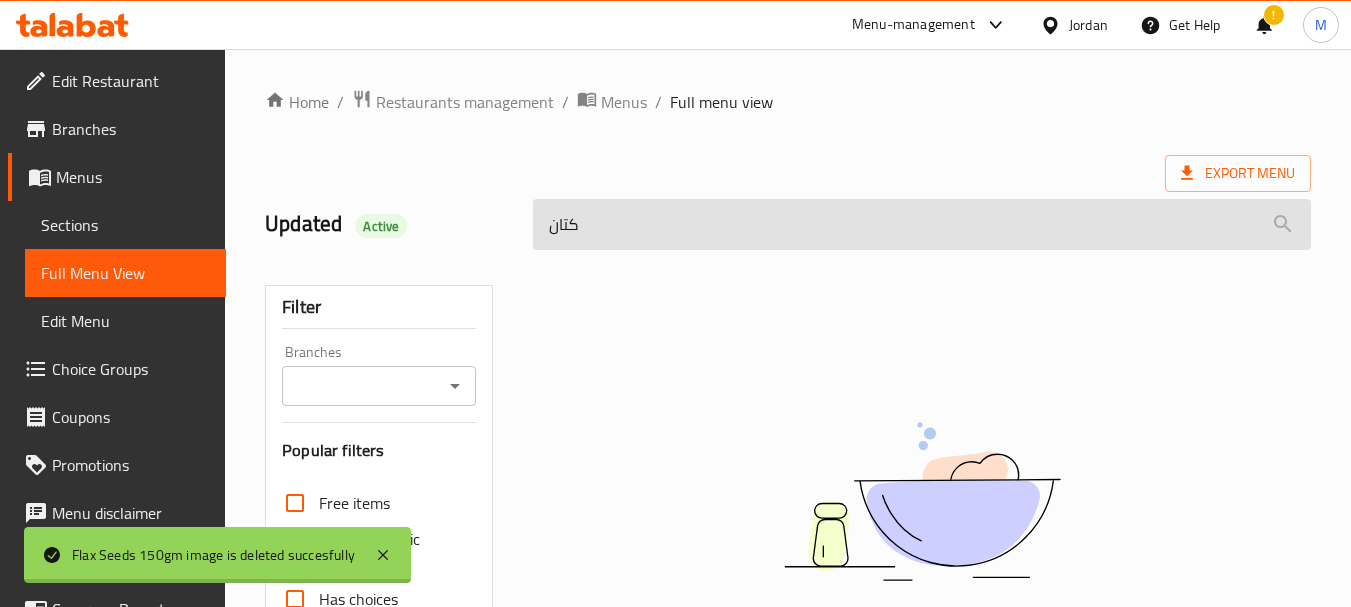 click on "كتان" at bounding box center (922, 224) 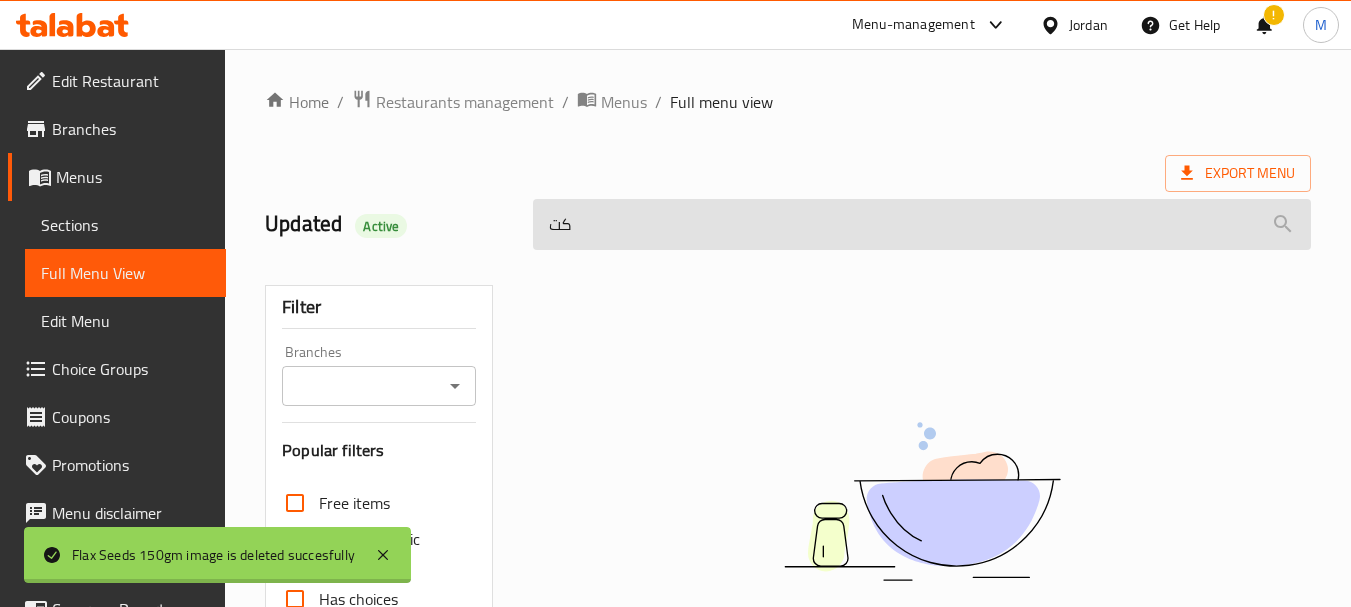 type on "ك" 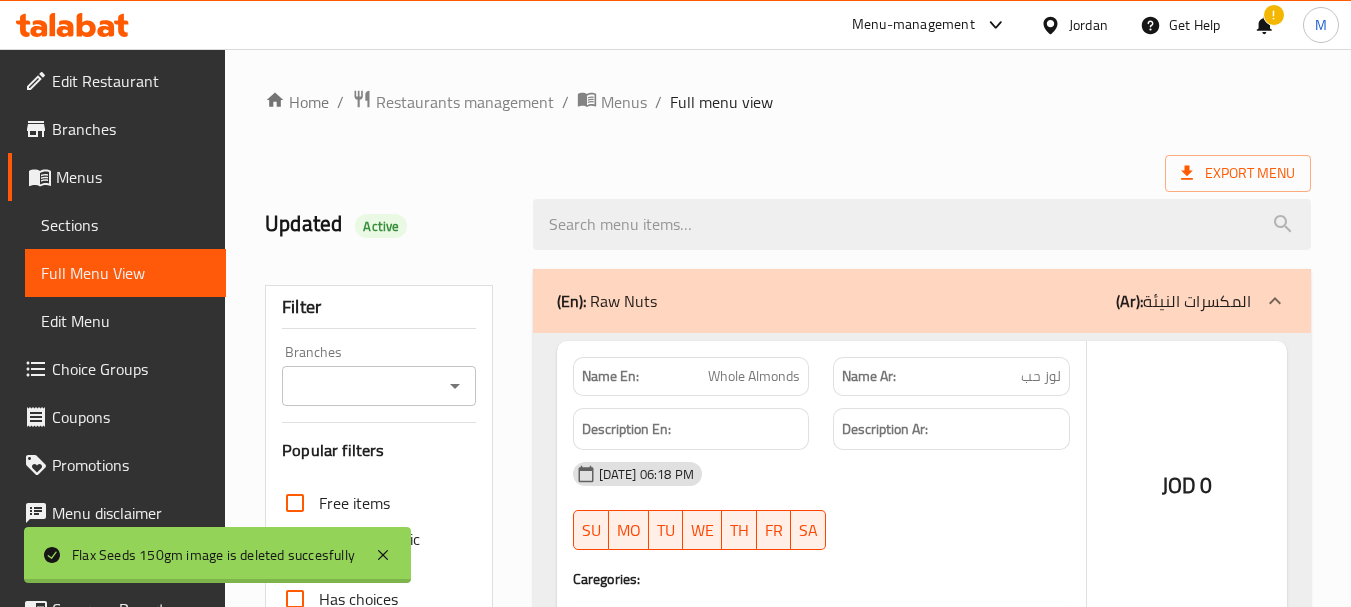 click on "Full Menu View" at bounding box center [125, 273] 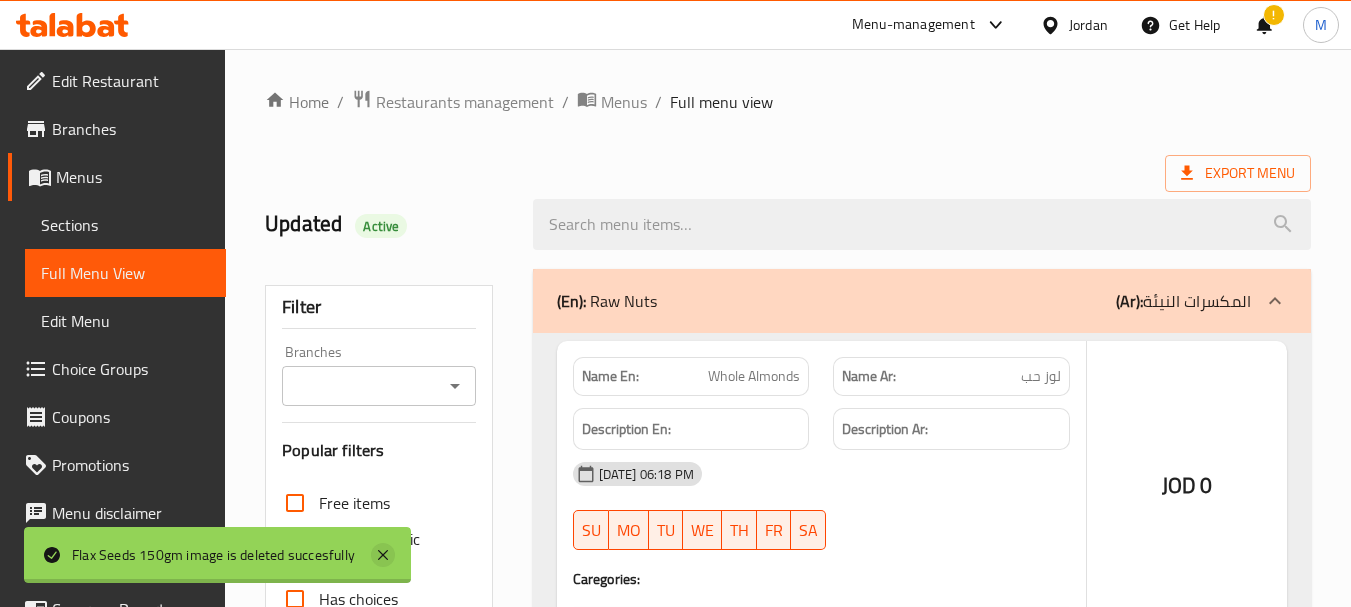 click 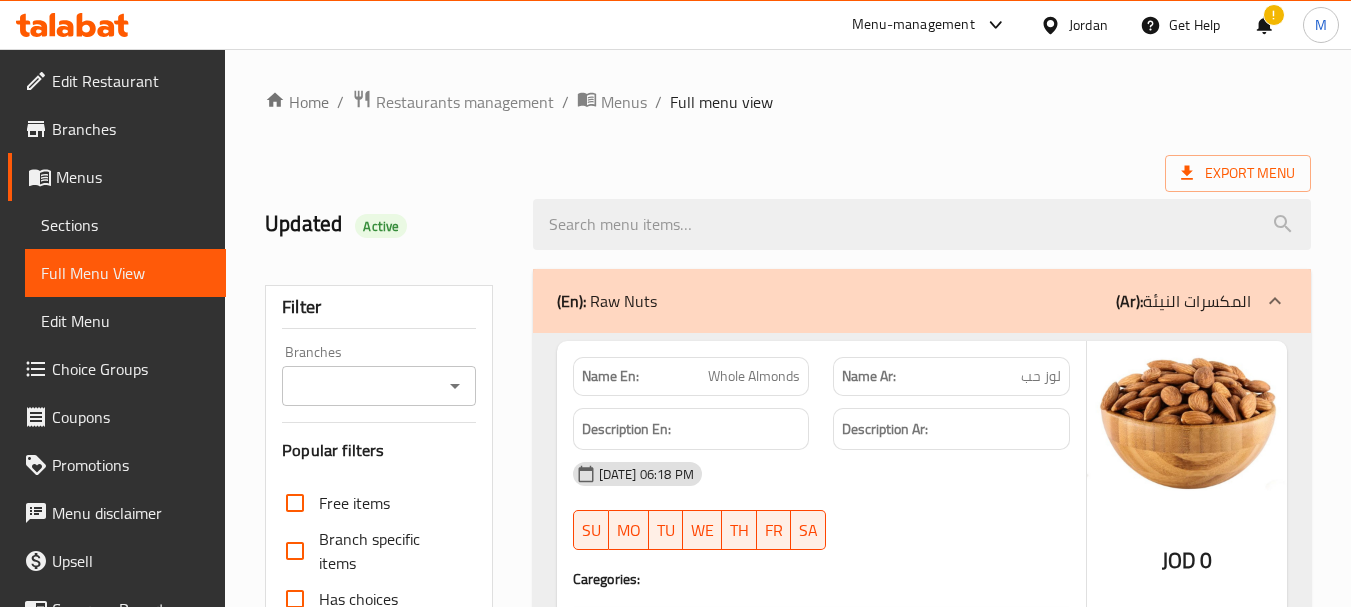 scroll, scrollTop: 25397, scrollLeft: 0, axis: vertical 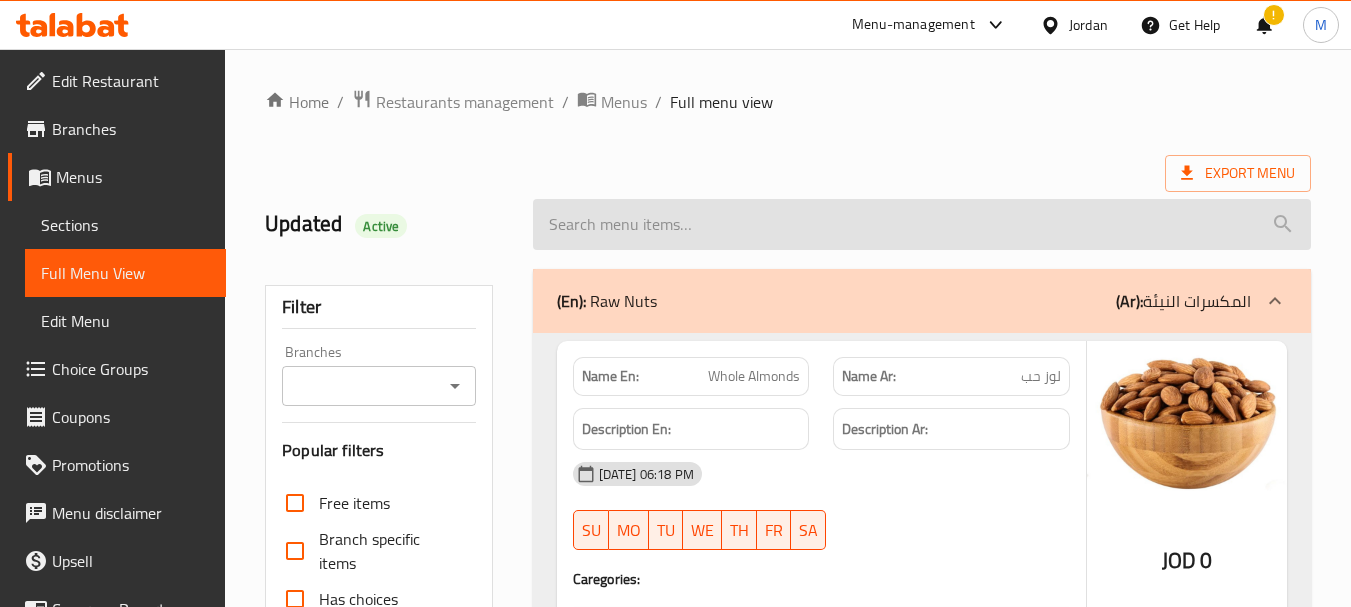 click at bounding box center [922, 224] 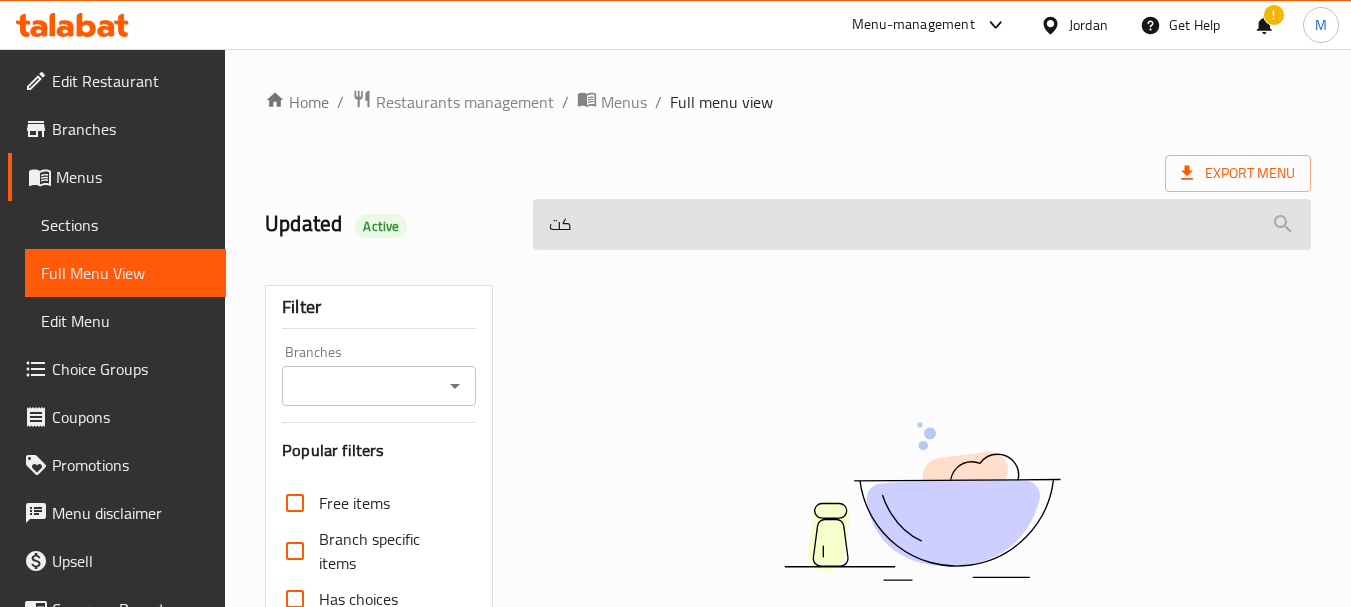 type on "ك" 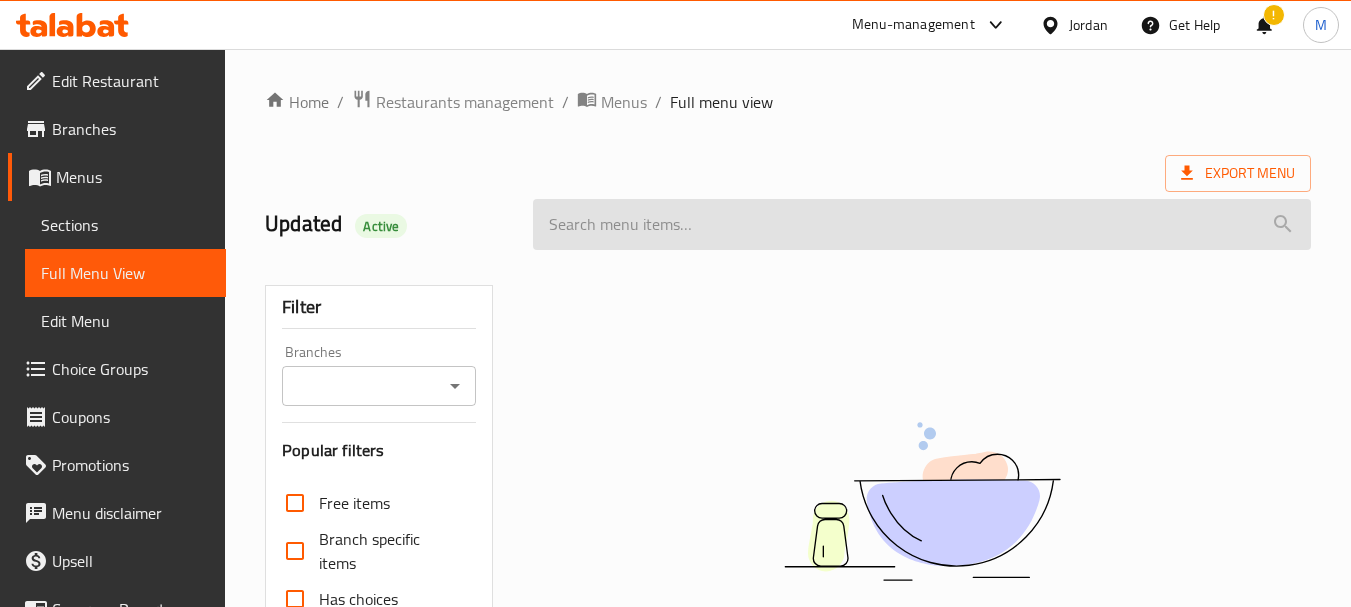 type on "ج" 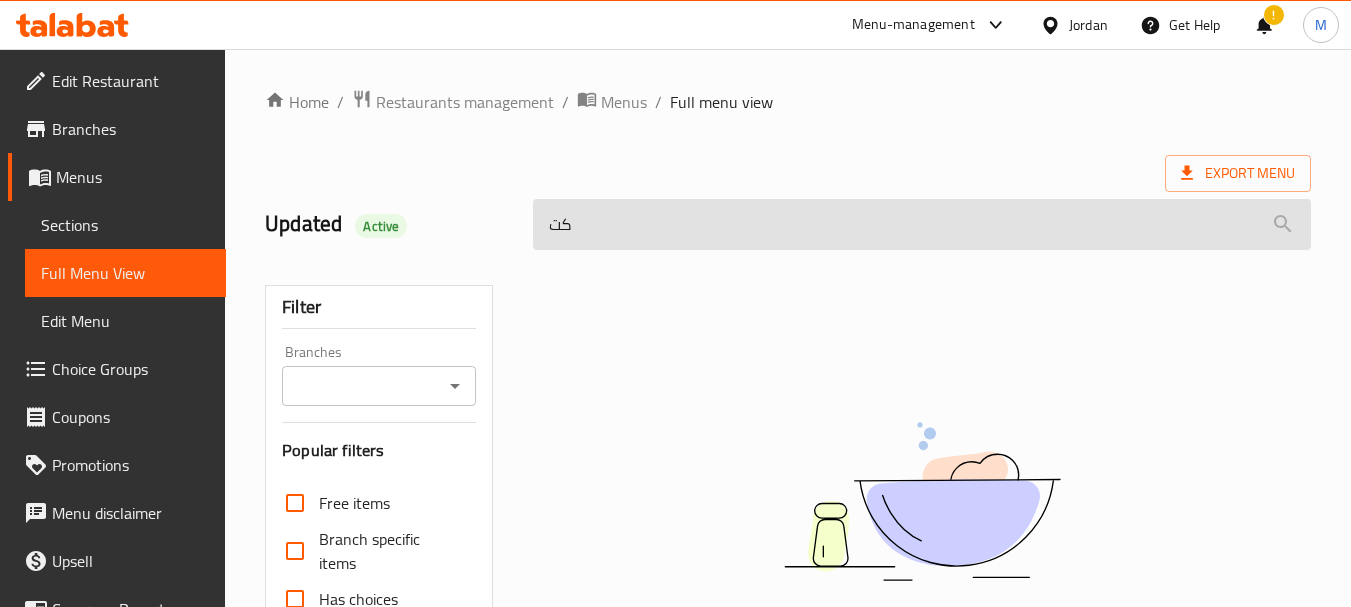 type on "ك" 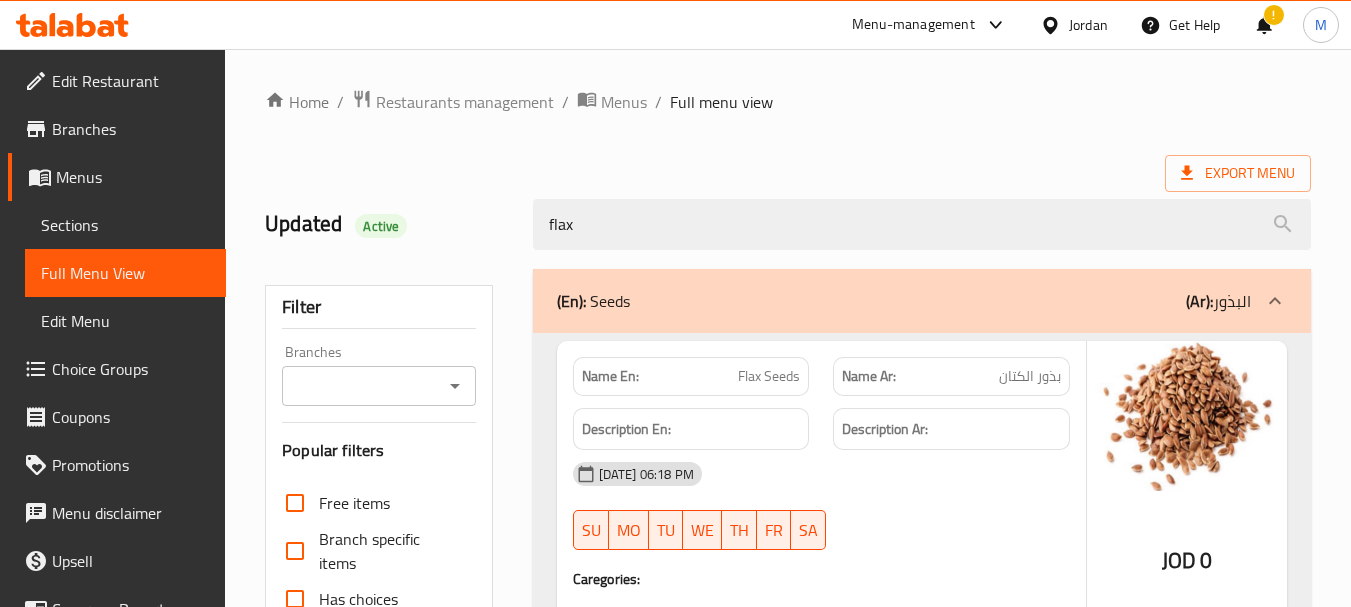 scroll, scrollTop: 508, scrollLeft: 0, axis: vertical 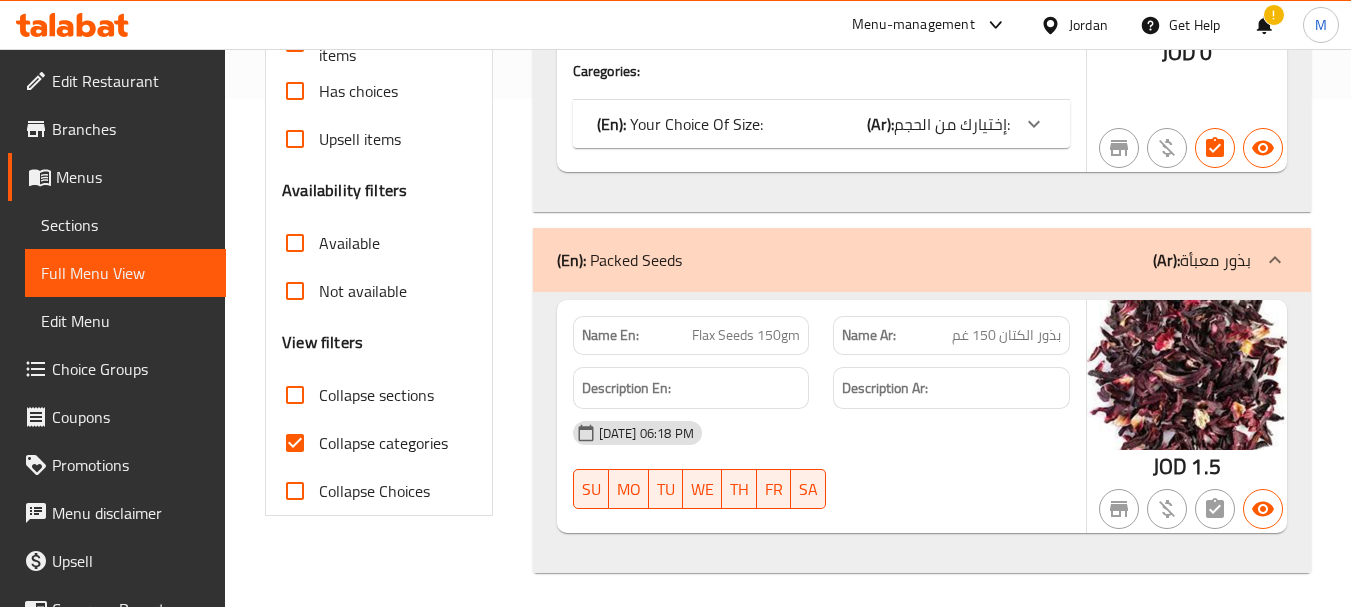 type on "flax" 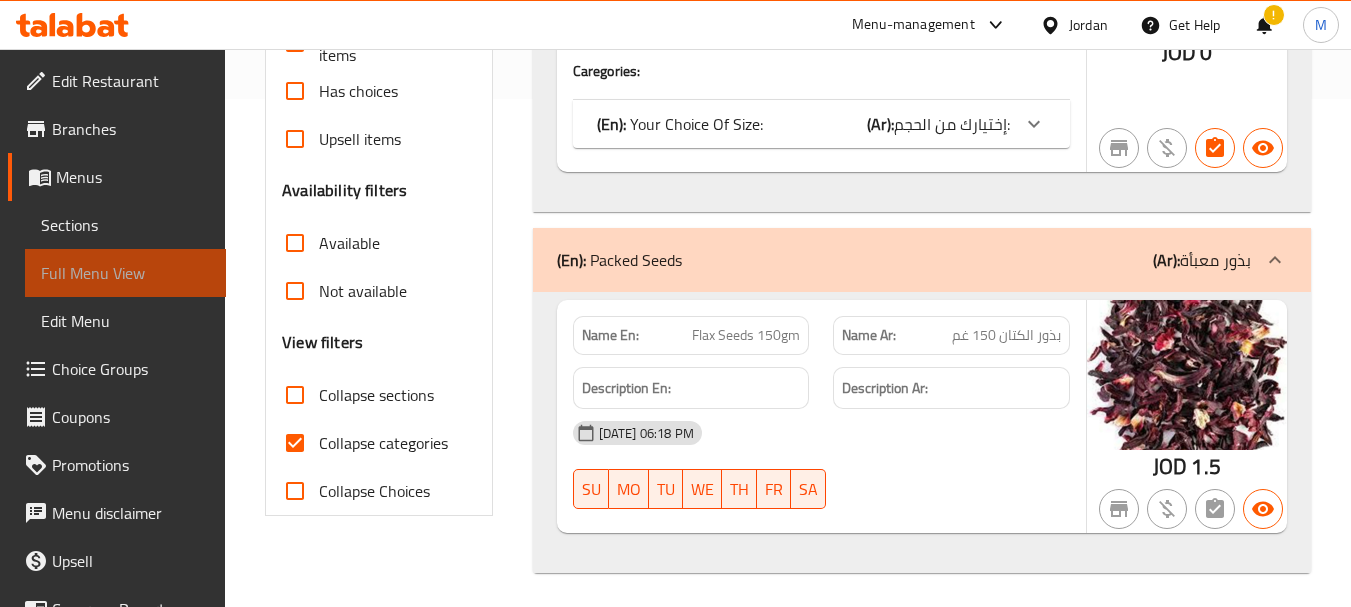 click on "Full Menu View" at bounding box center (125, 273) 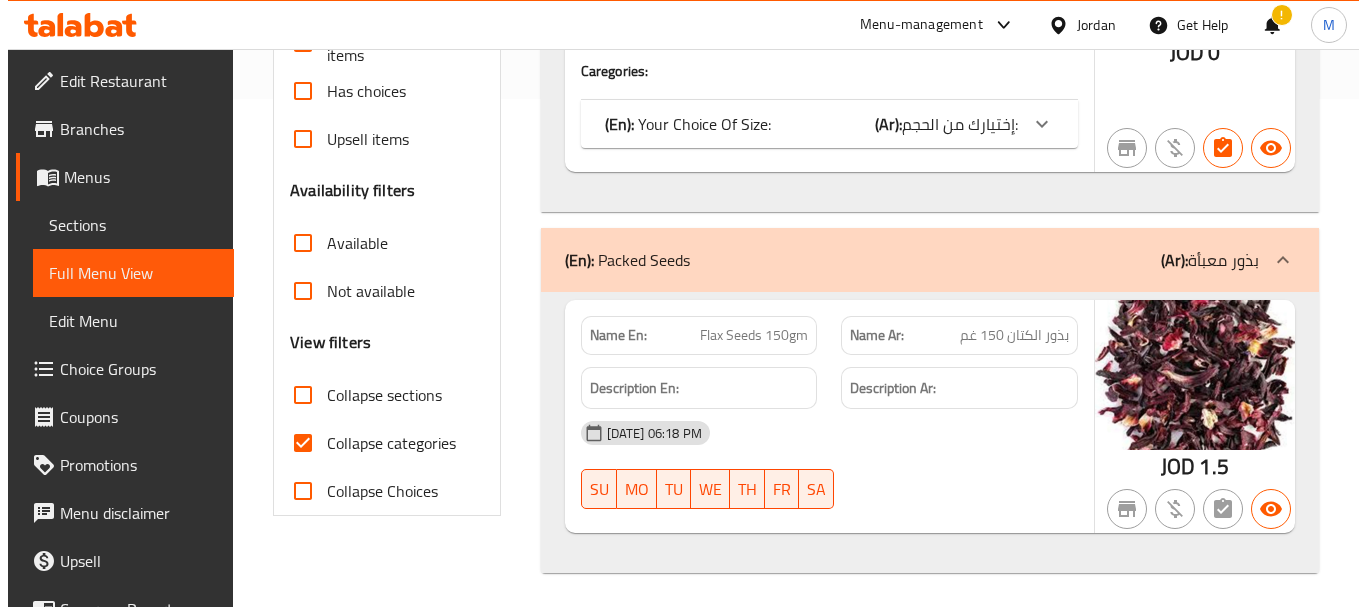 scroll, scrollTop: 0, scrollLeft: 0, axis: both 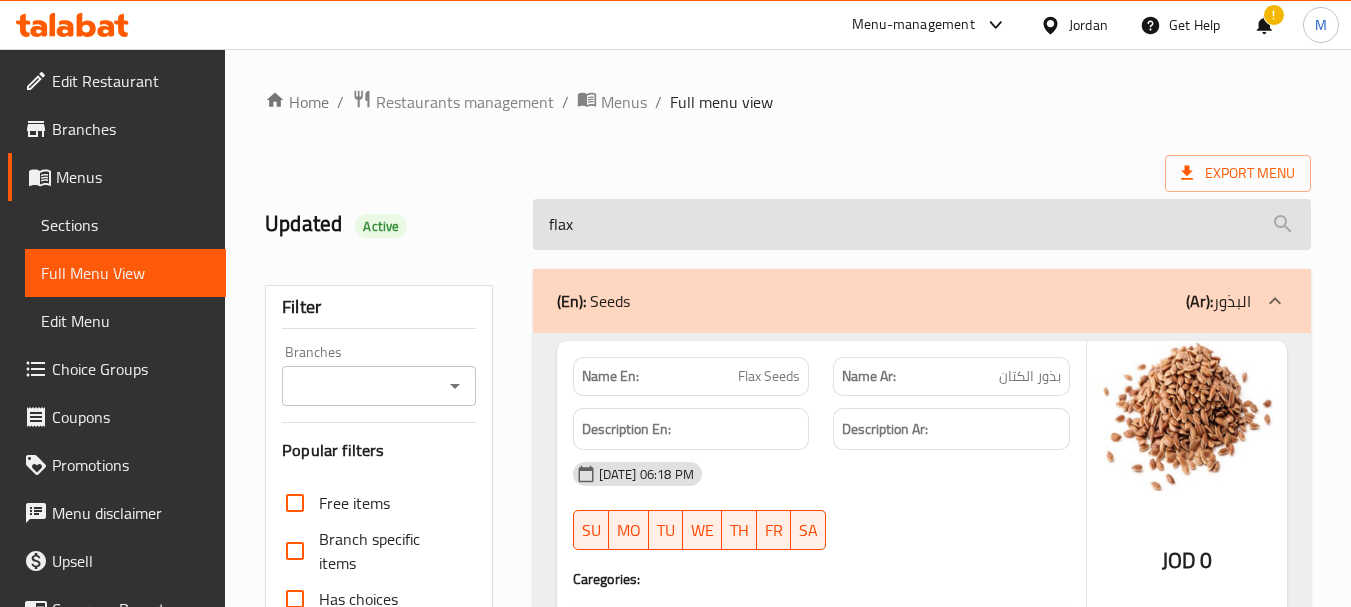 click on "flax" at bounding box center [922, 224] 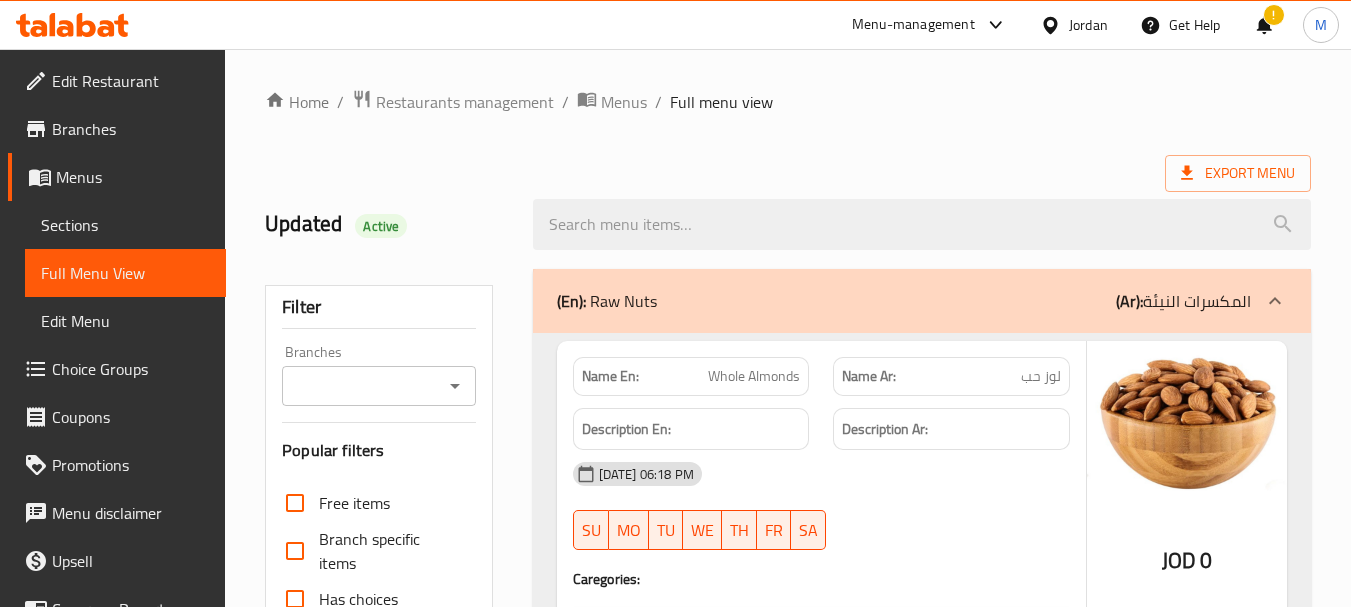 type 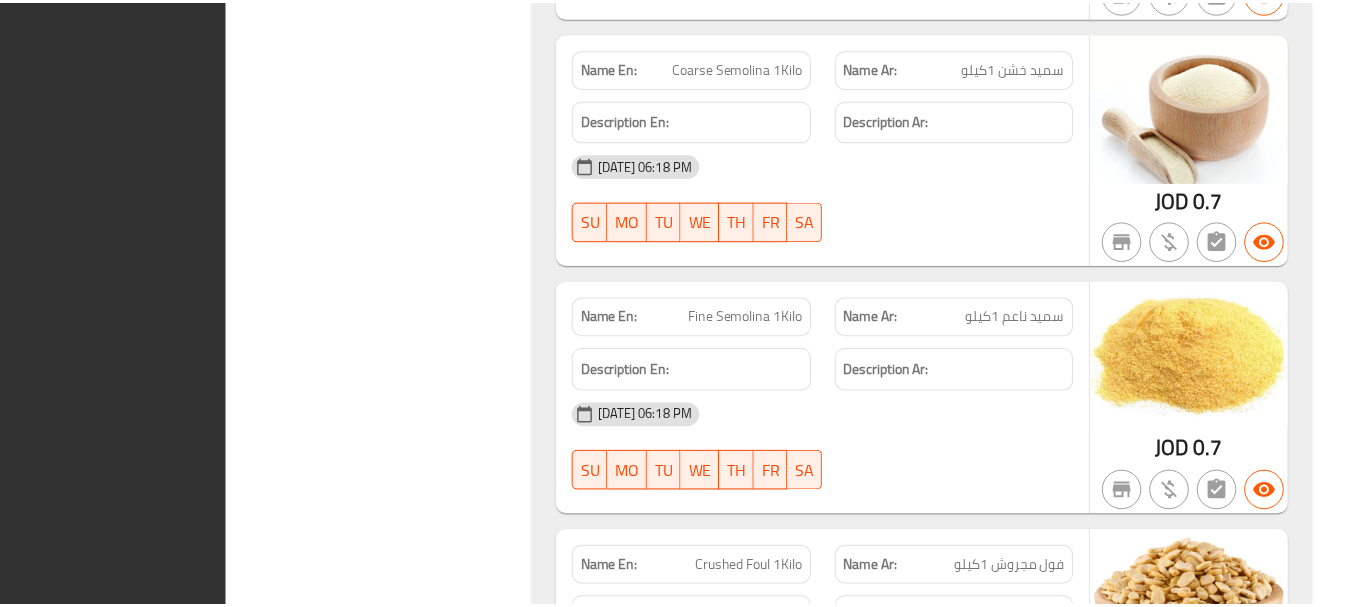scroll, scrollTop: 76442, scrollLeft: 0, axis: vertical 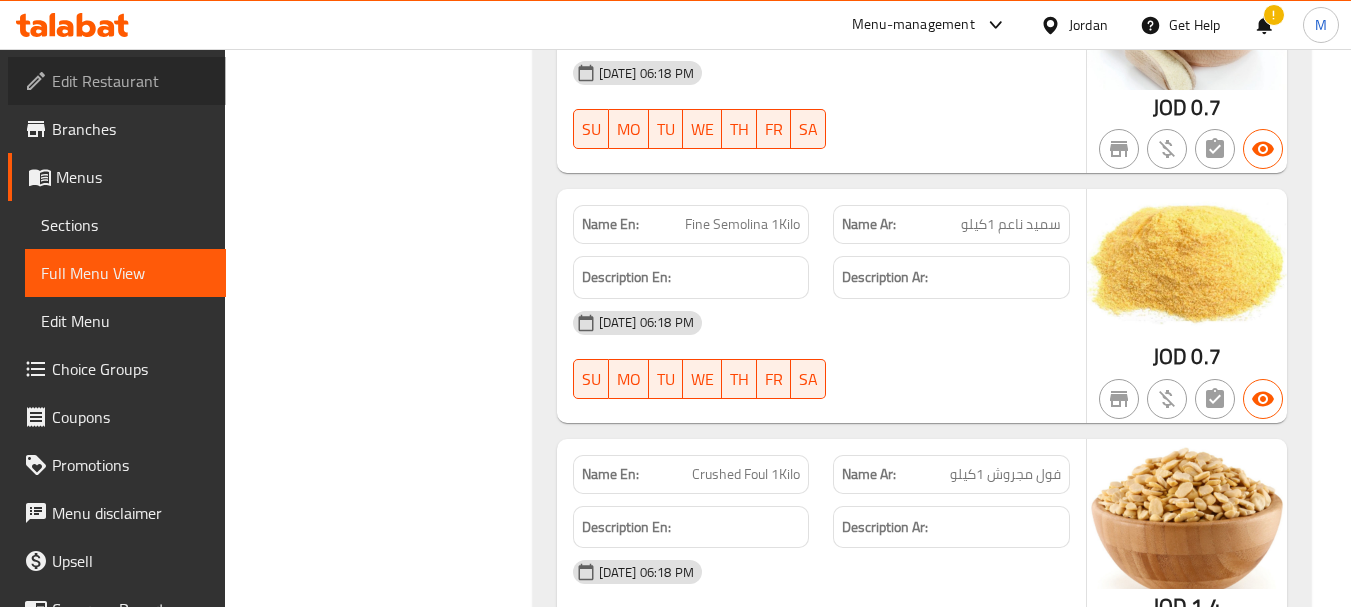 click on "Edit Restaurant" at bounding box center [131, 81] 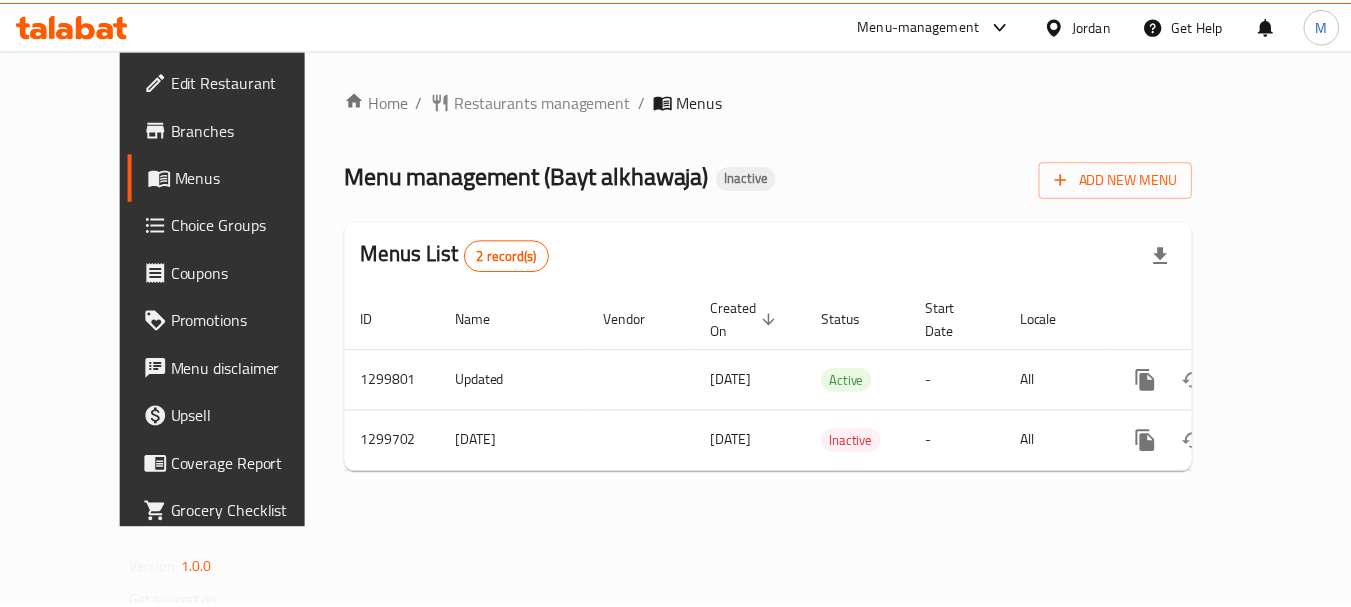scroll, scrollTop: 0, scrollLeft: 0, axis: both 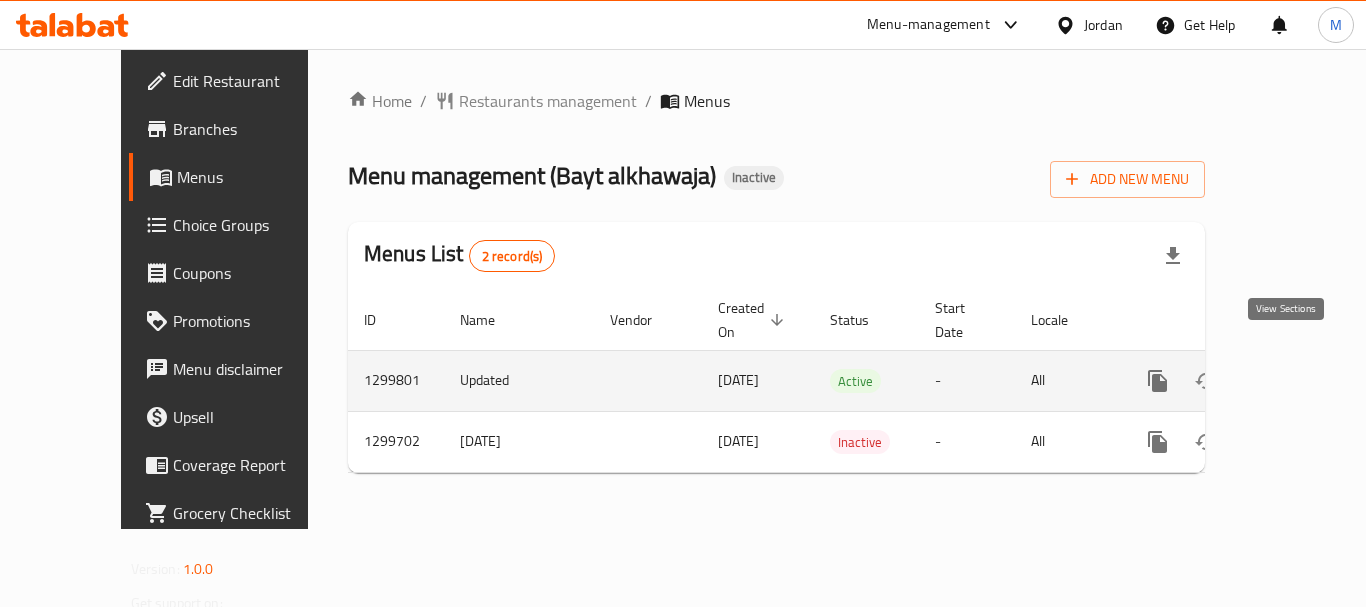 click 